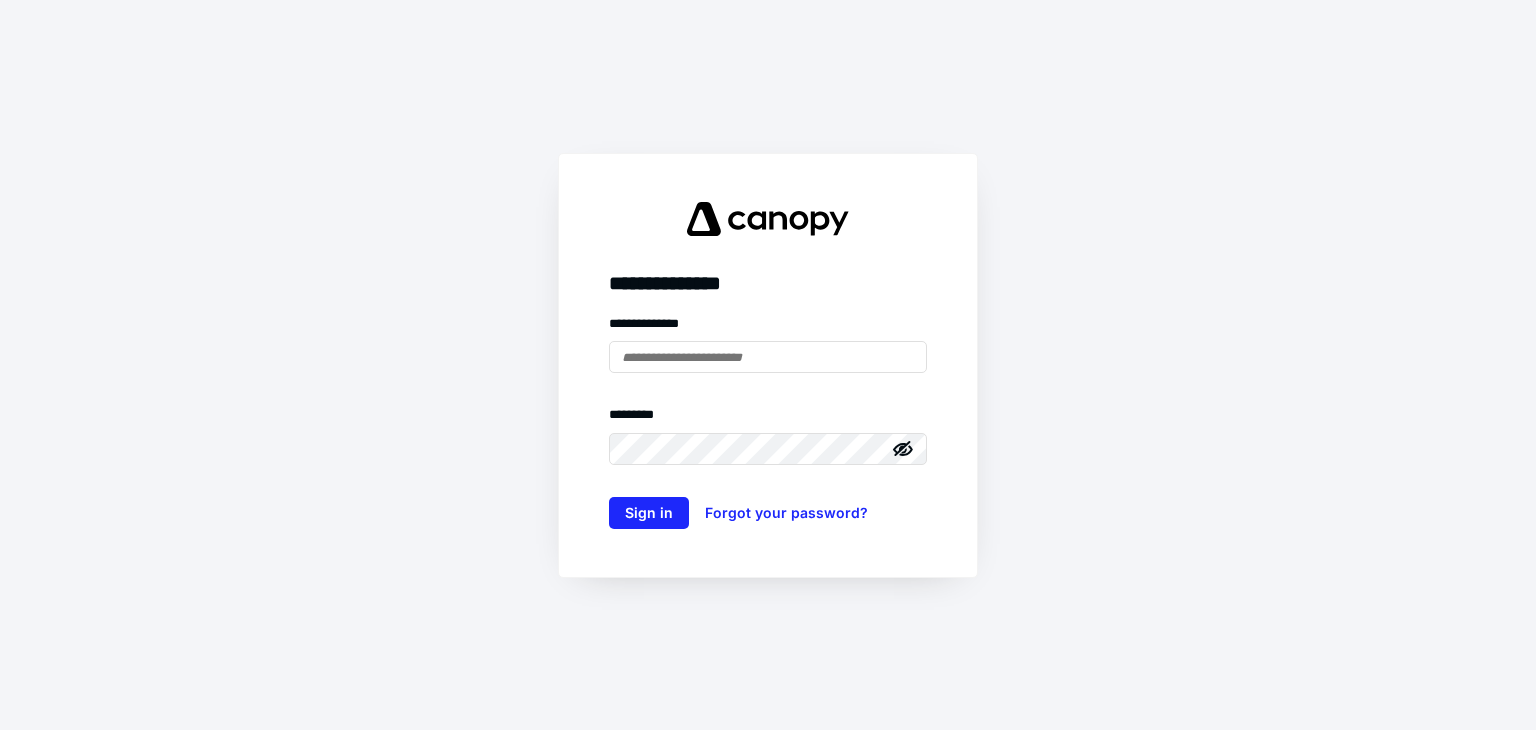 scroll, scrollTop: 0, scrollLeft: 0, axis: both 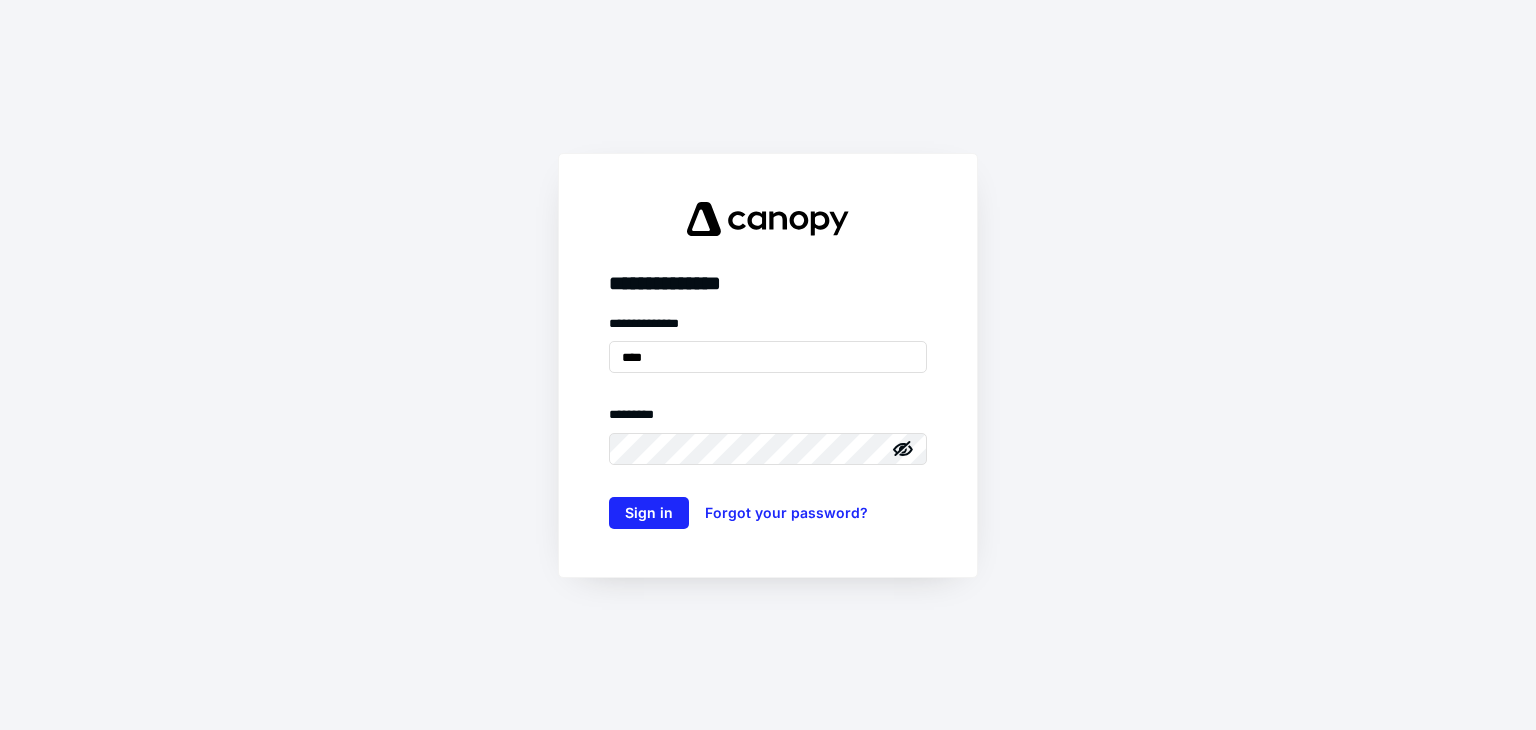 type on "**********" 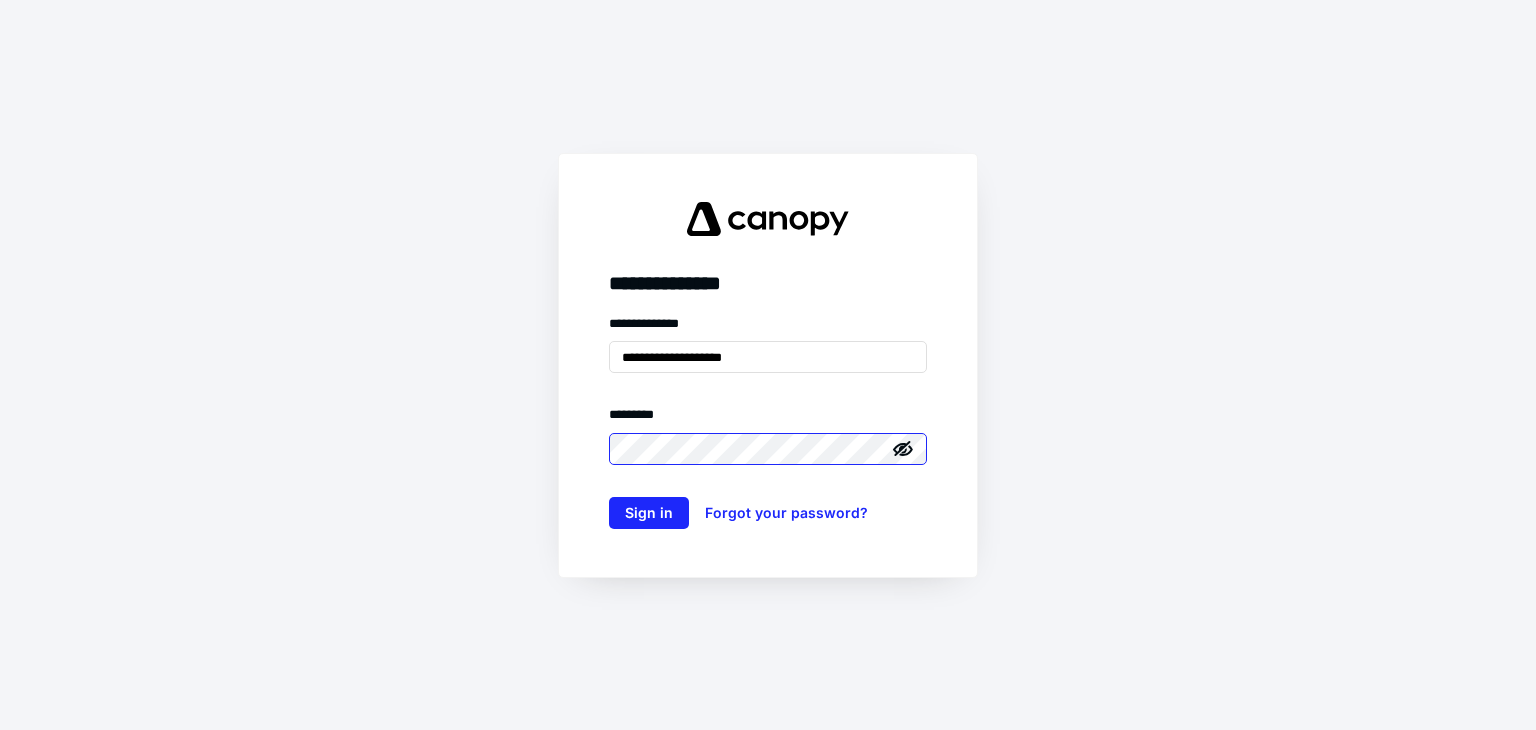 click on "Sign in" at bounding box center [649, 513] 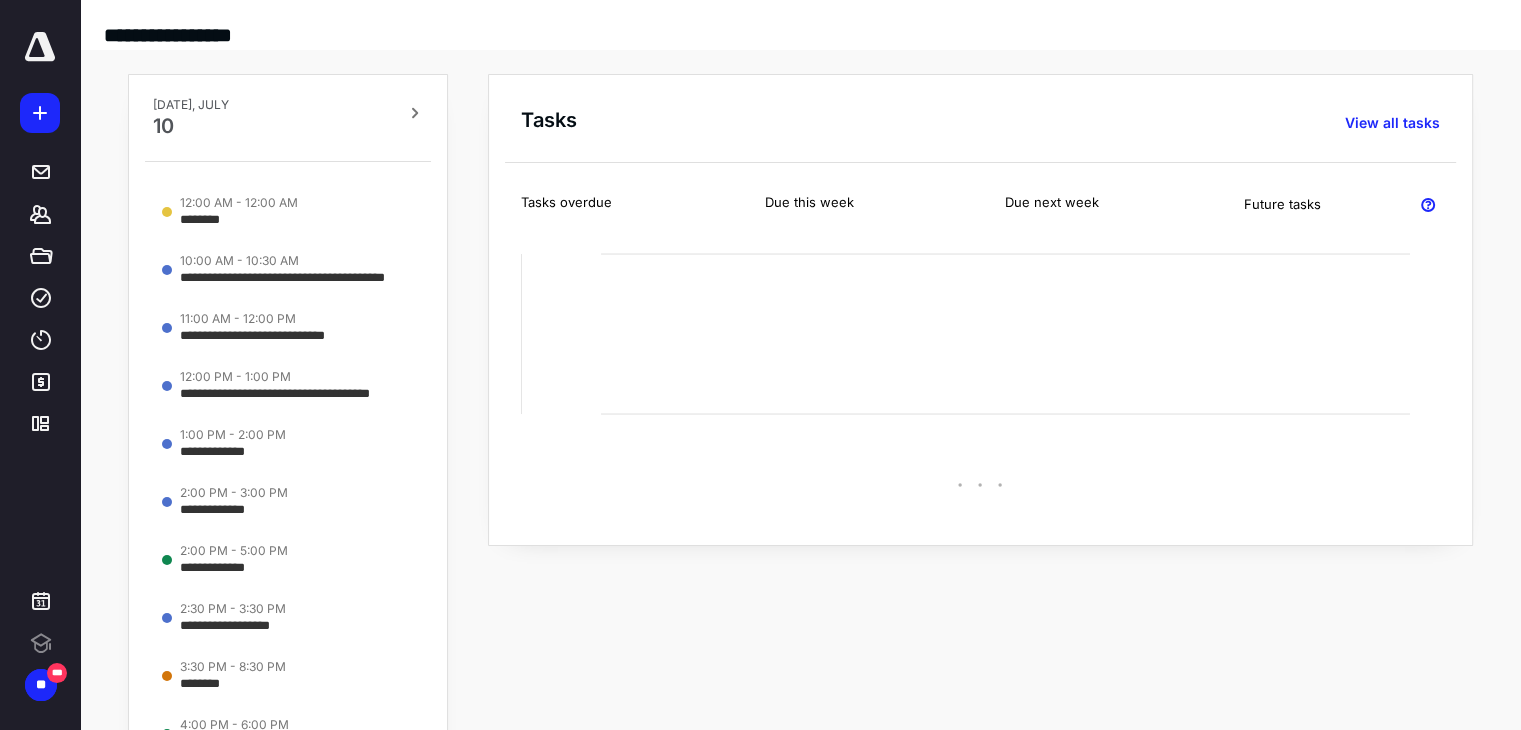 scroll, scrollTop: 0, scrollLeft: 0, axis: both 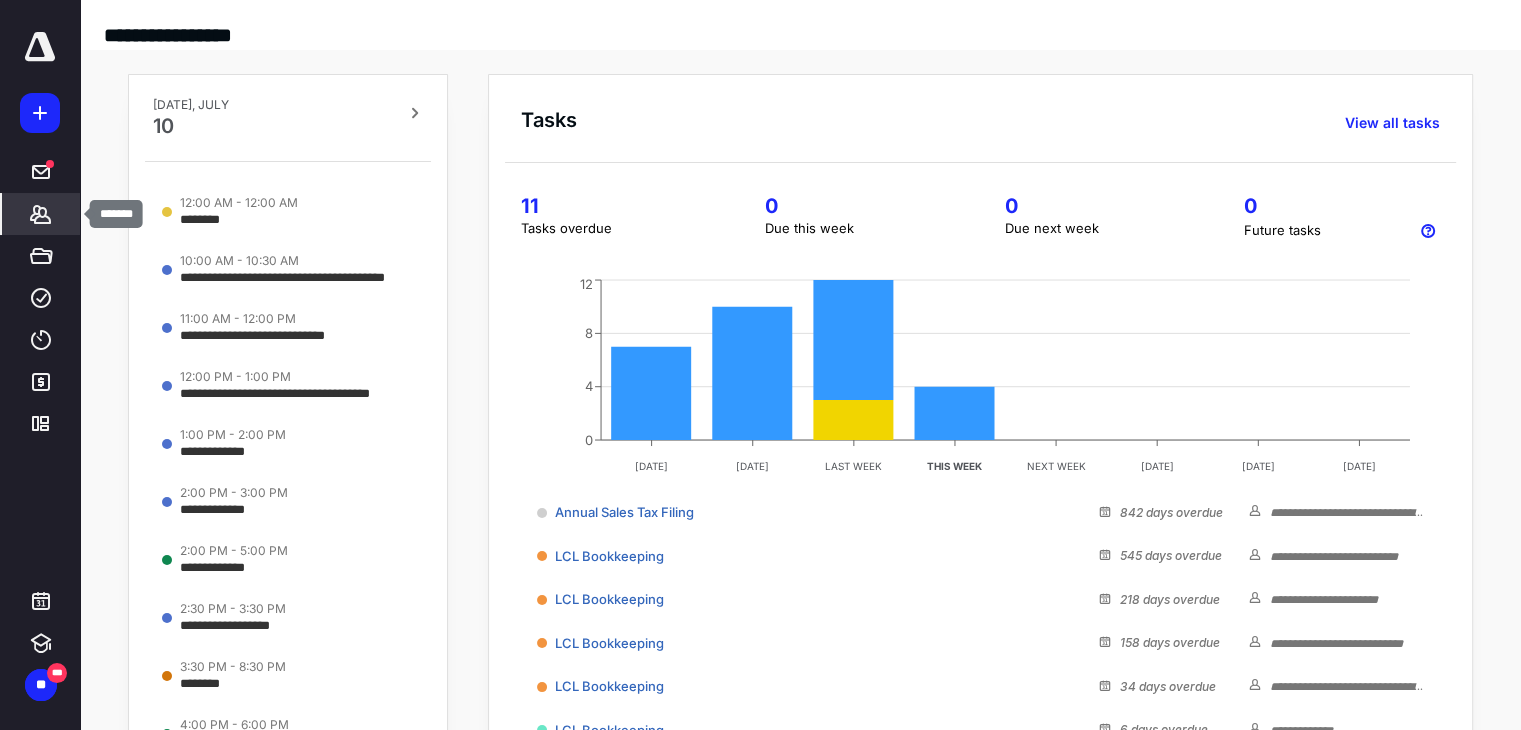 click on "*******" at bounding box center (41, 214) 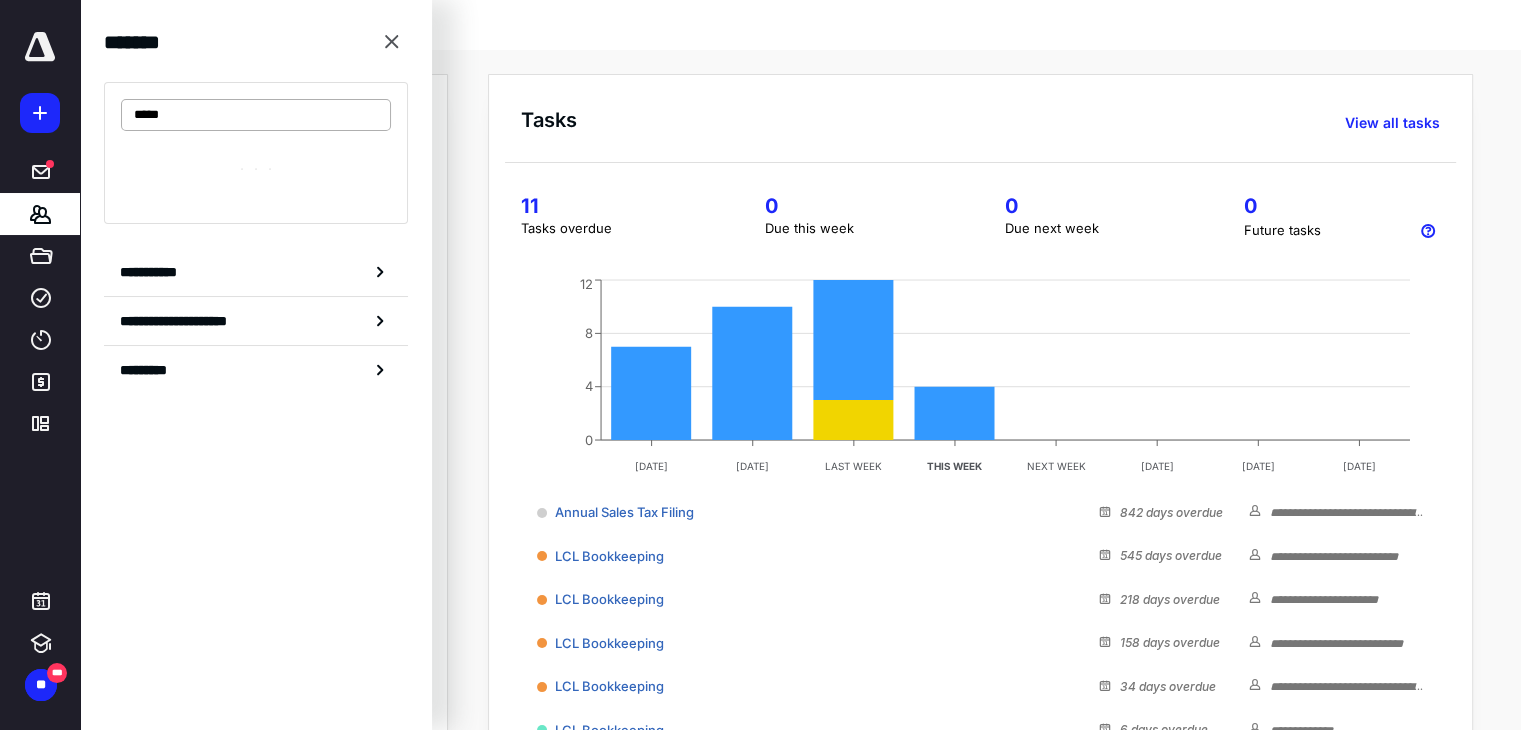 type on "****" 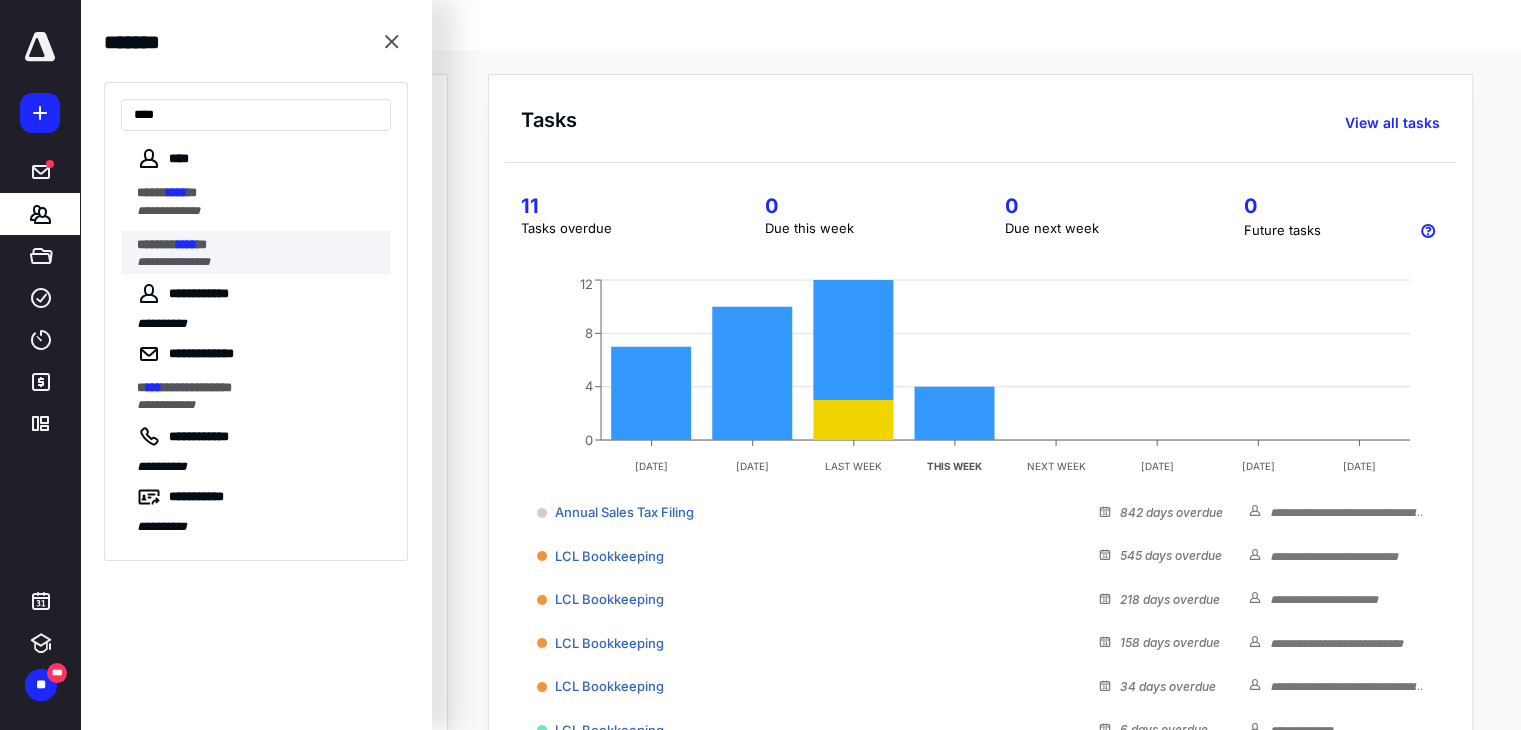 click on "**********" at bounding box center [173, 262] 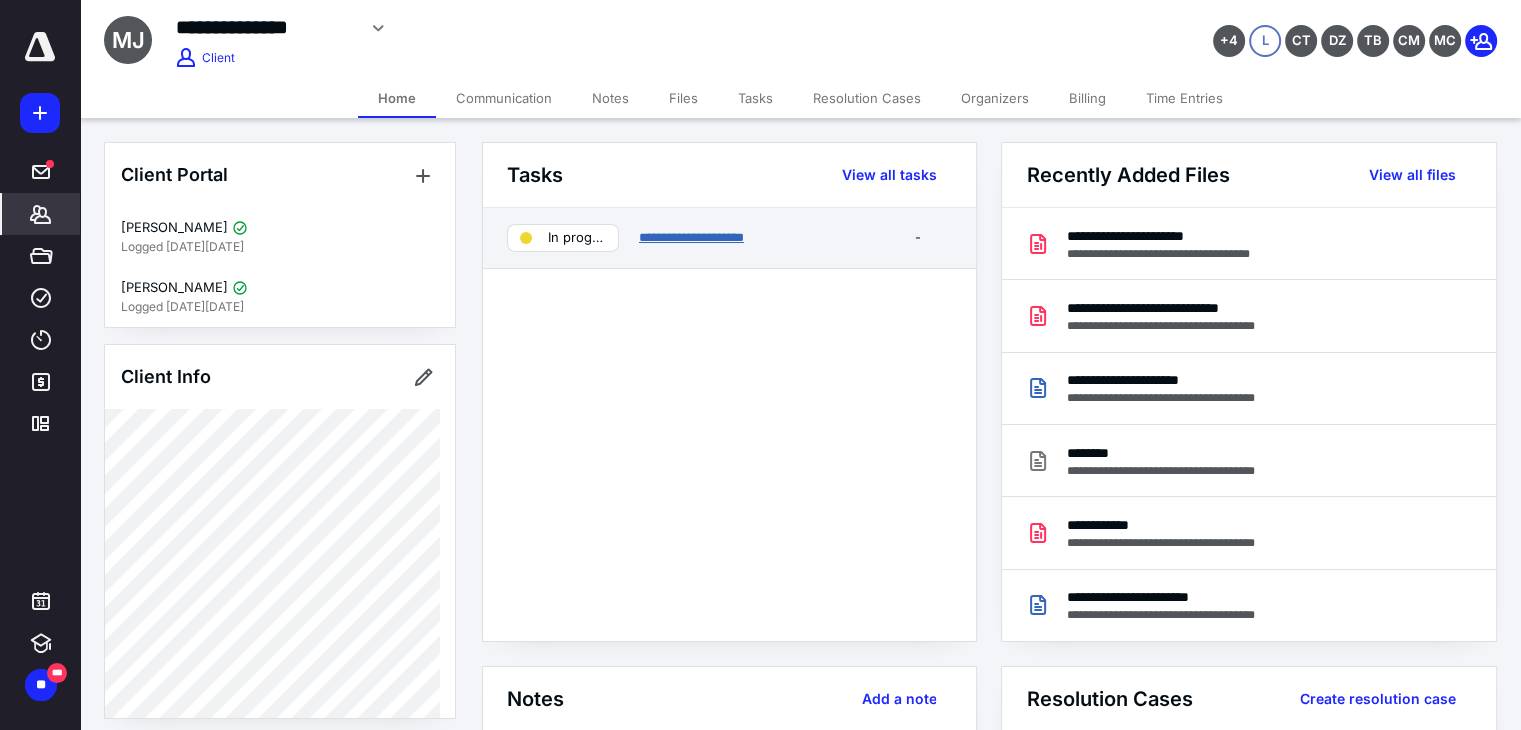 click on "**********" at bounding box center (691, 237) 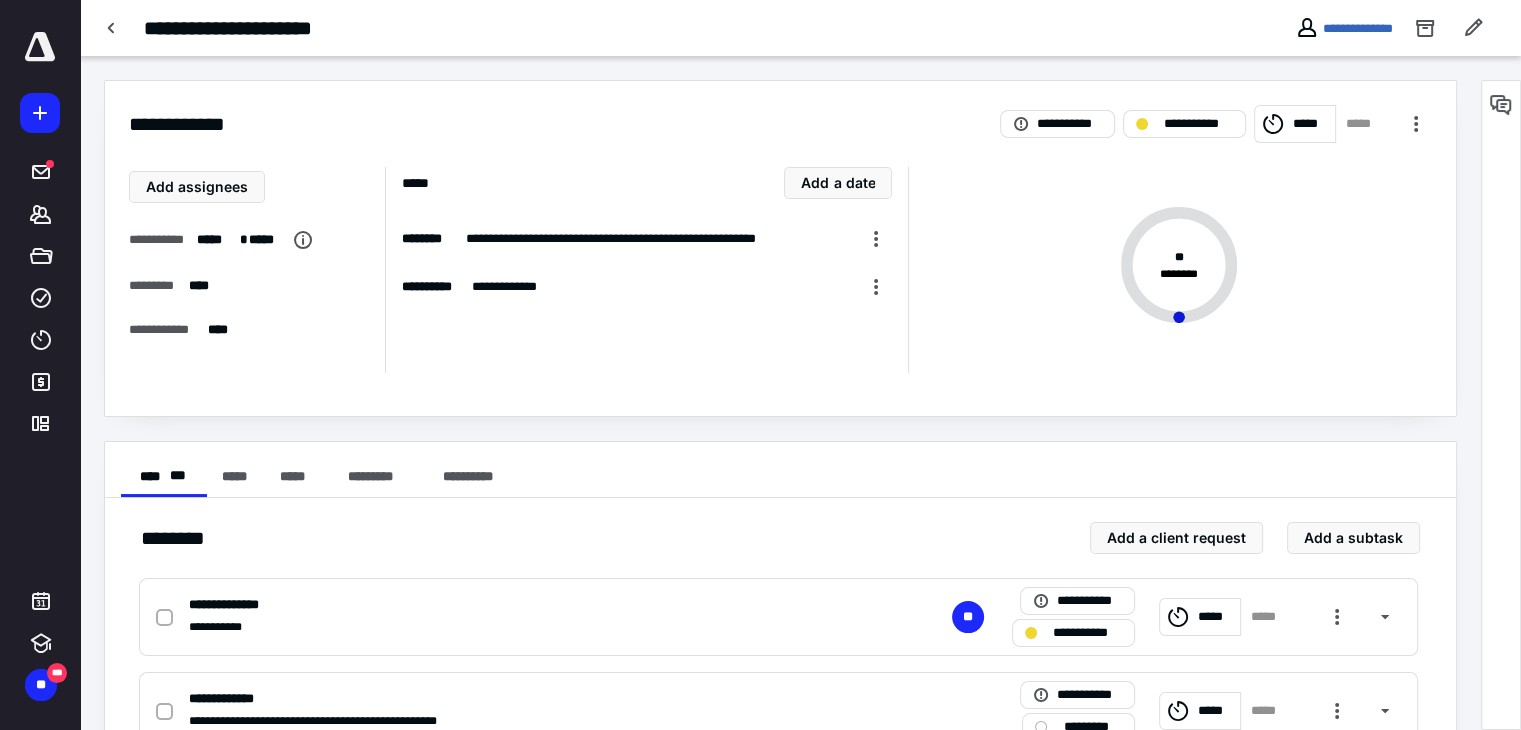 scroll, scrollTop: 256, scrollLeft: 0, axis: vertical 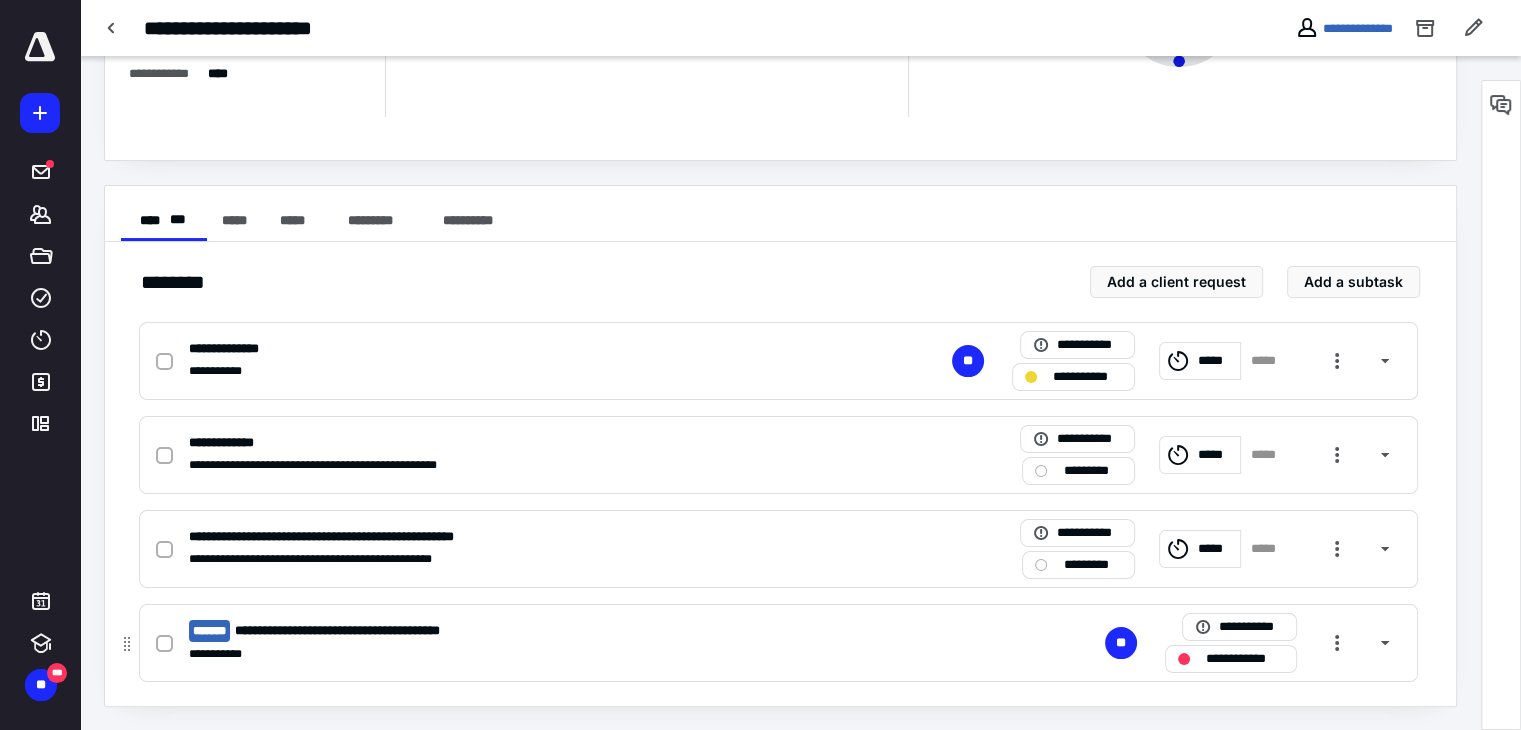 click on "**********" at bounding box center (516, 654) 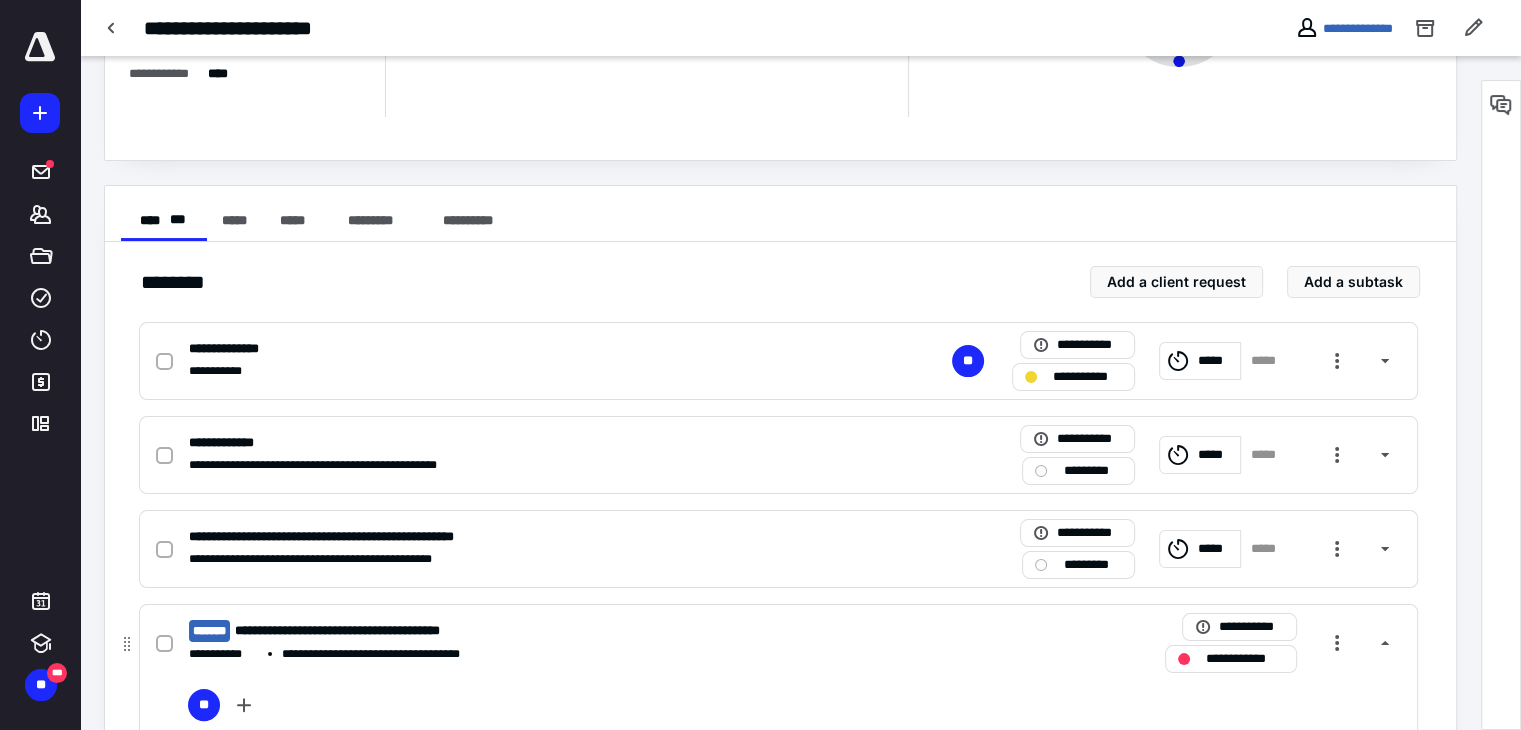 scroll, scrollTop: 72, scrollLeft: 0, axis: vertical 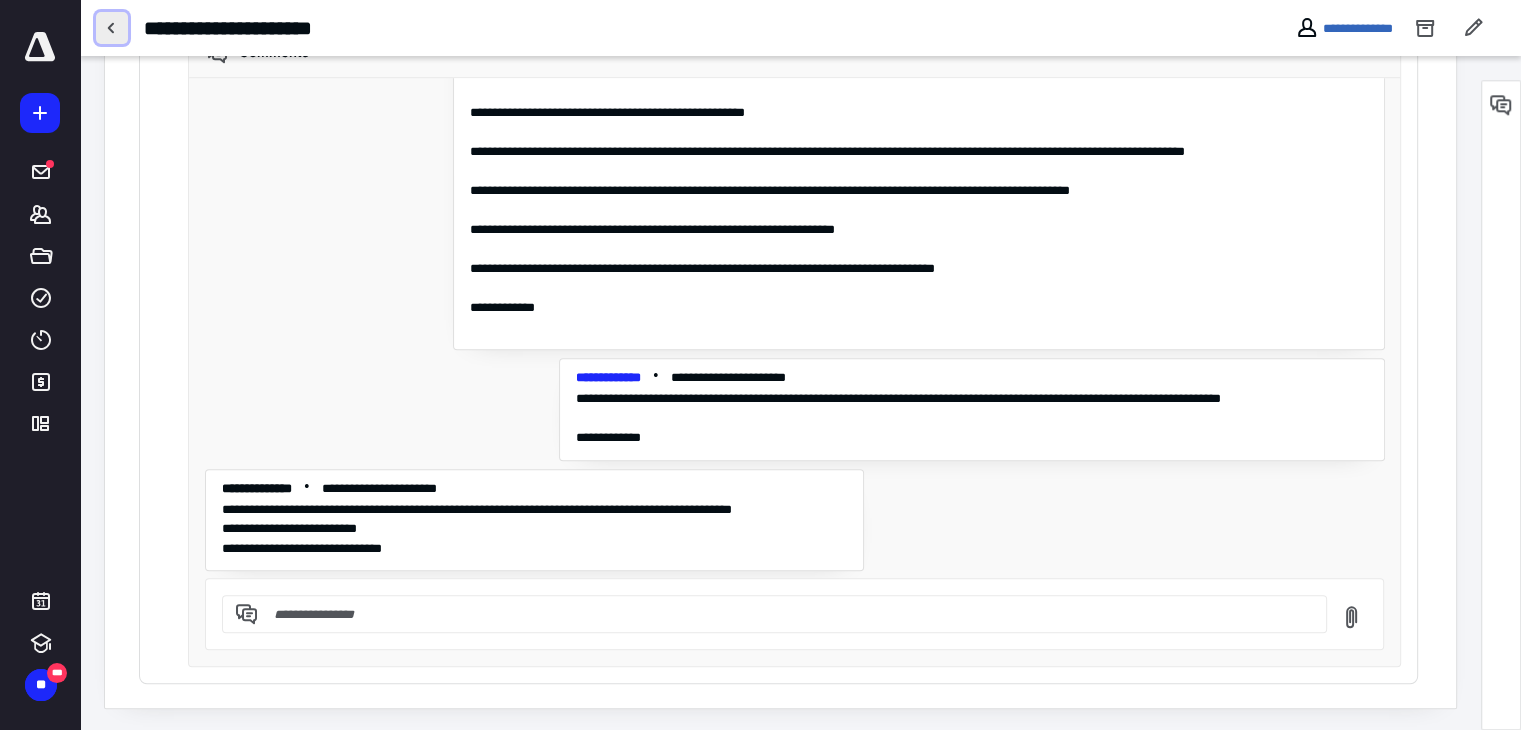 click at bounding box center [112, 28] 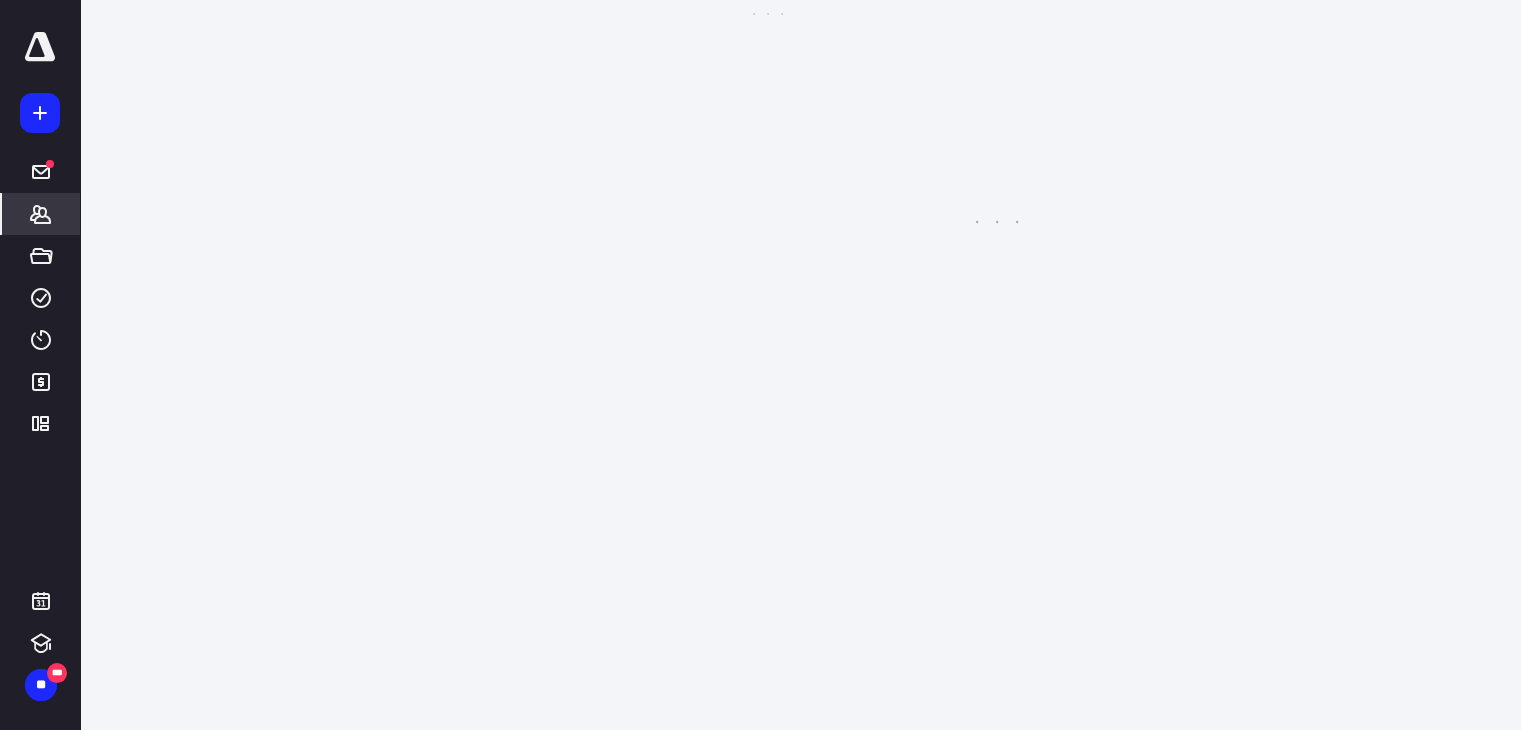 scroll, scrollTop: 0, scrollLeft: 0, axis: both 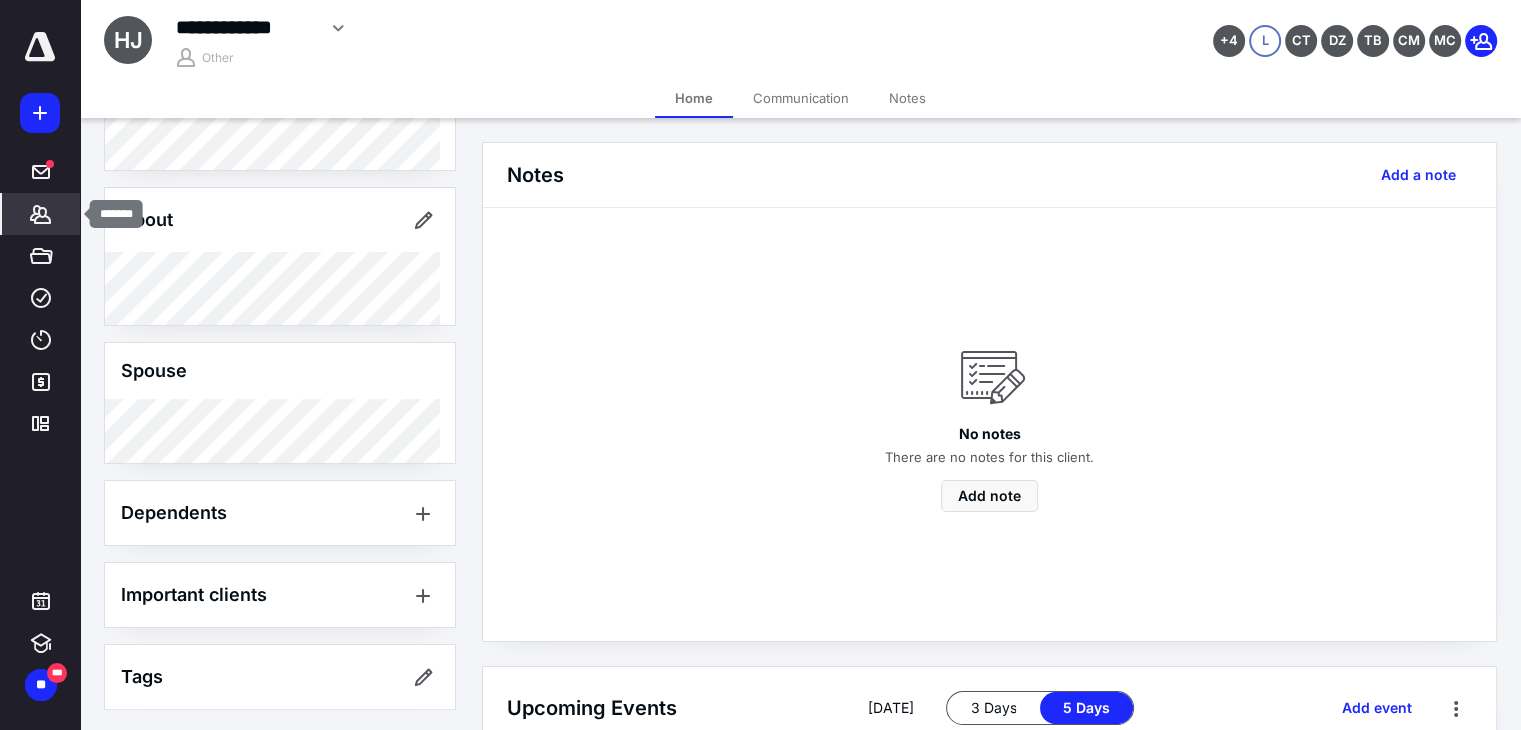 click on "*******" at bounding box center [41, 214] 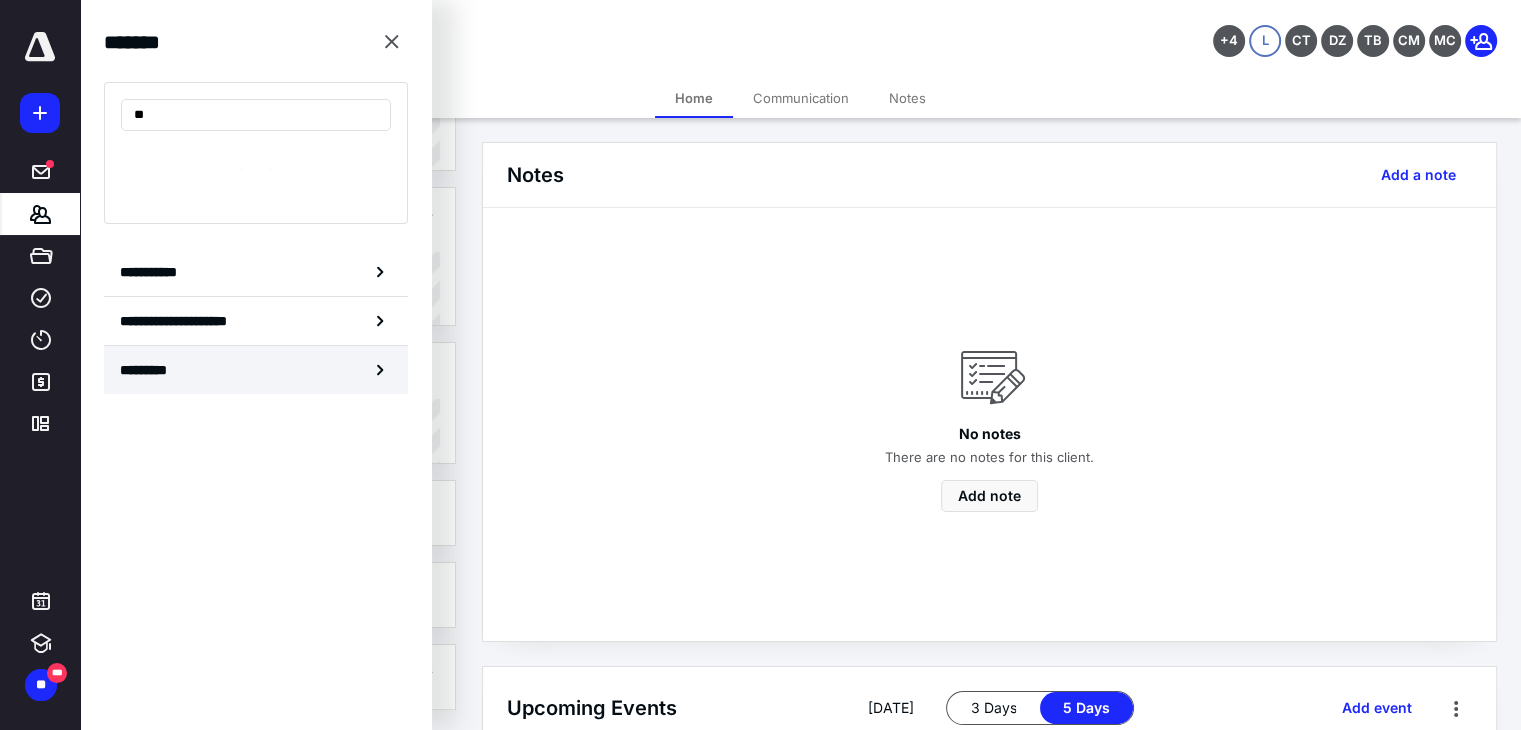 type on "*" 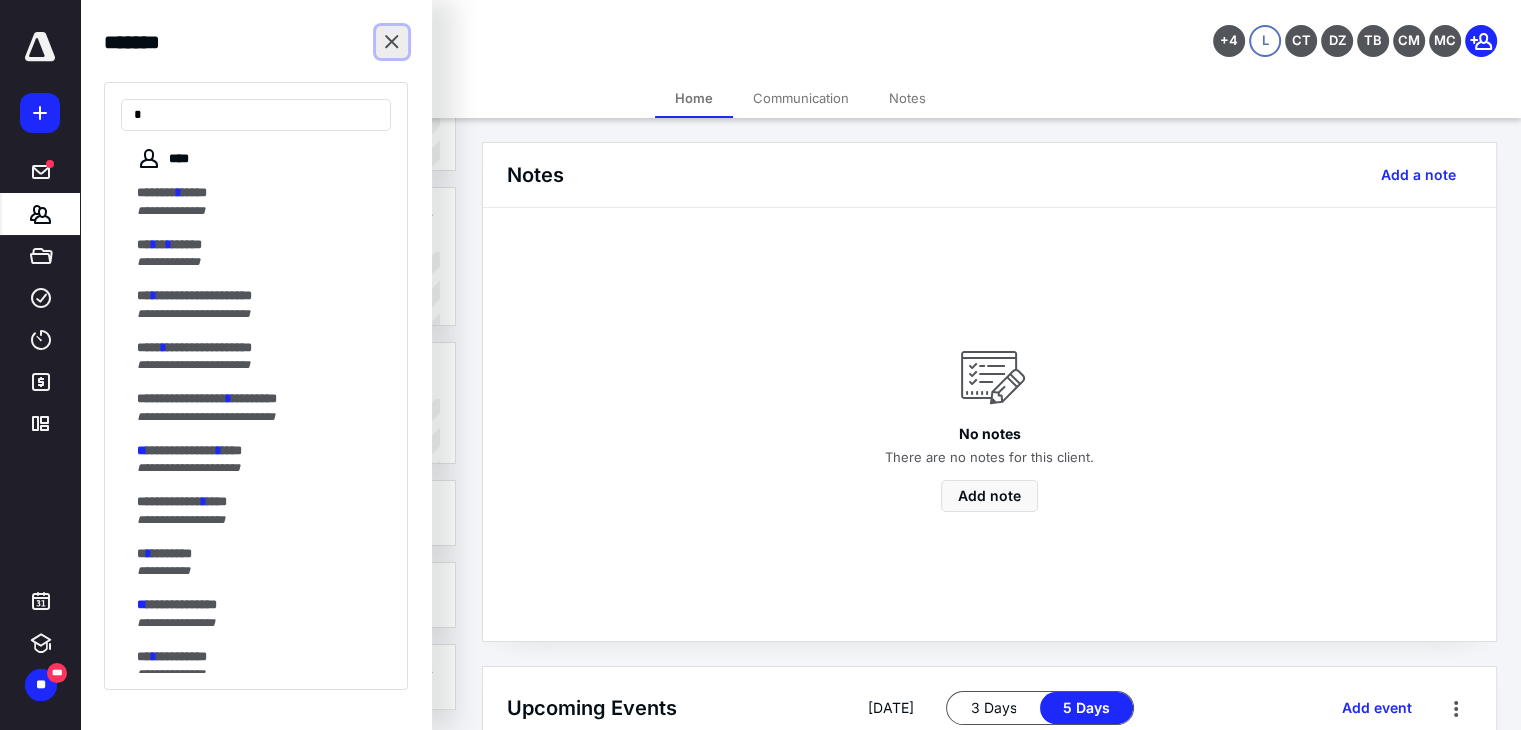 click at bounding box center (392, 42) 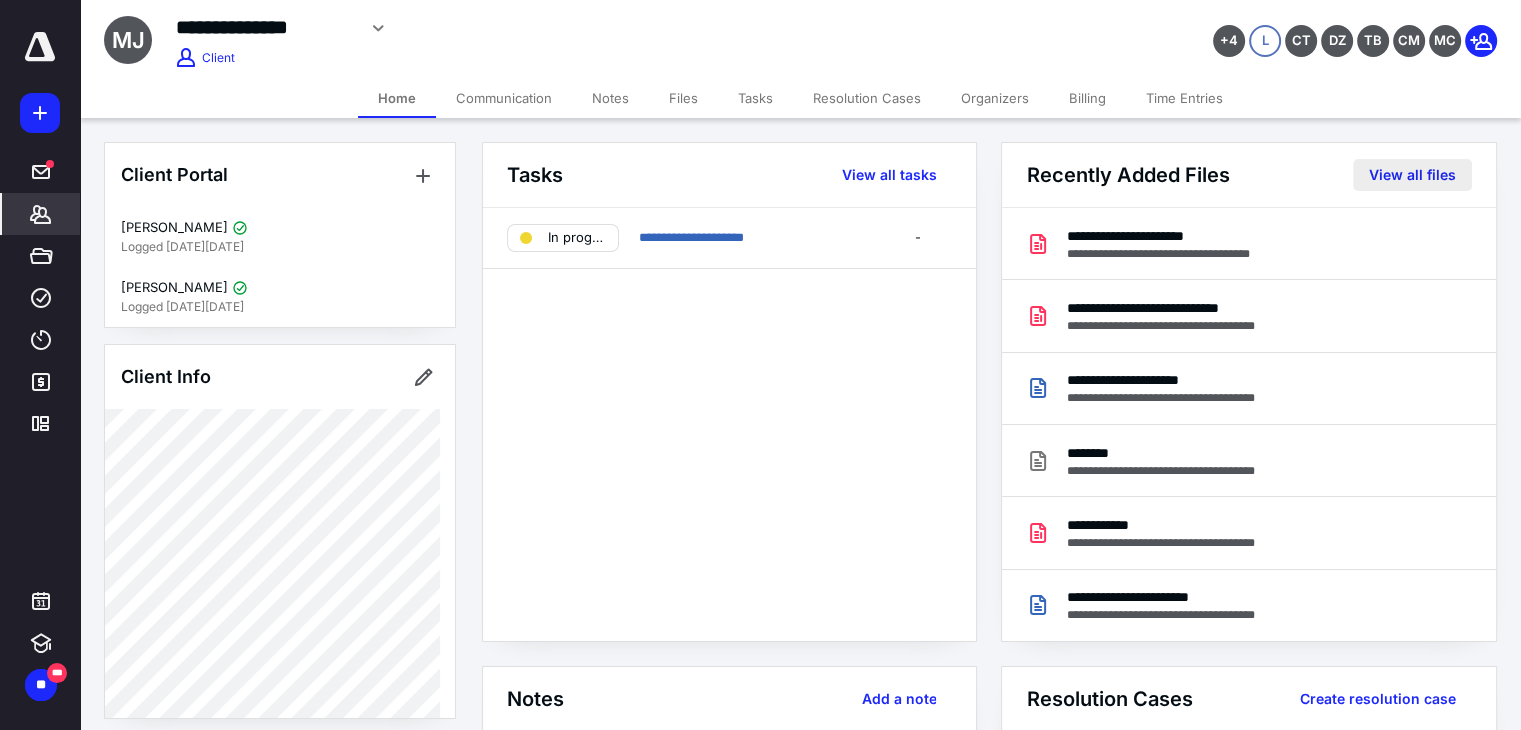 click on "View all files" at bounding box center [1412, 175] 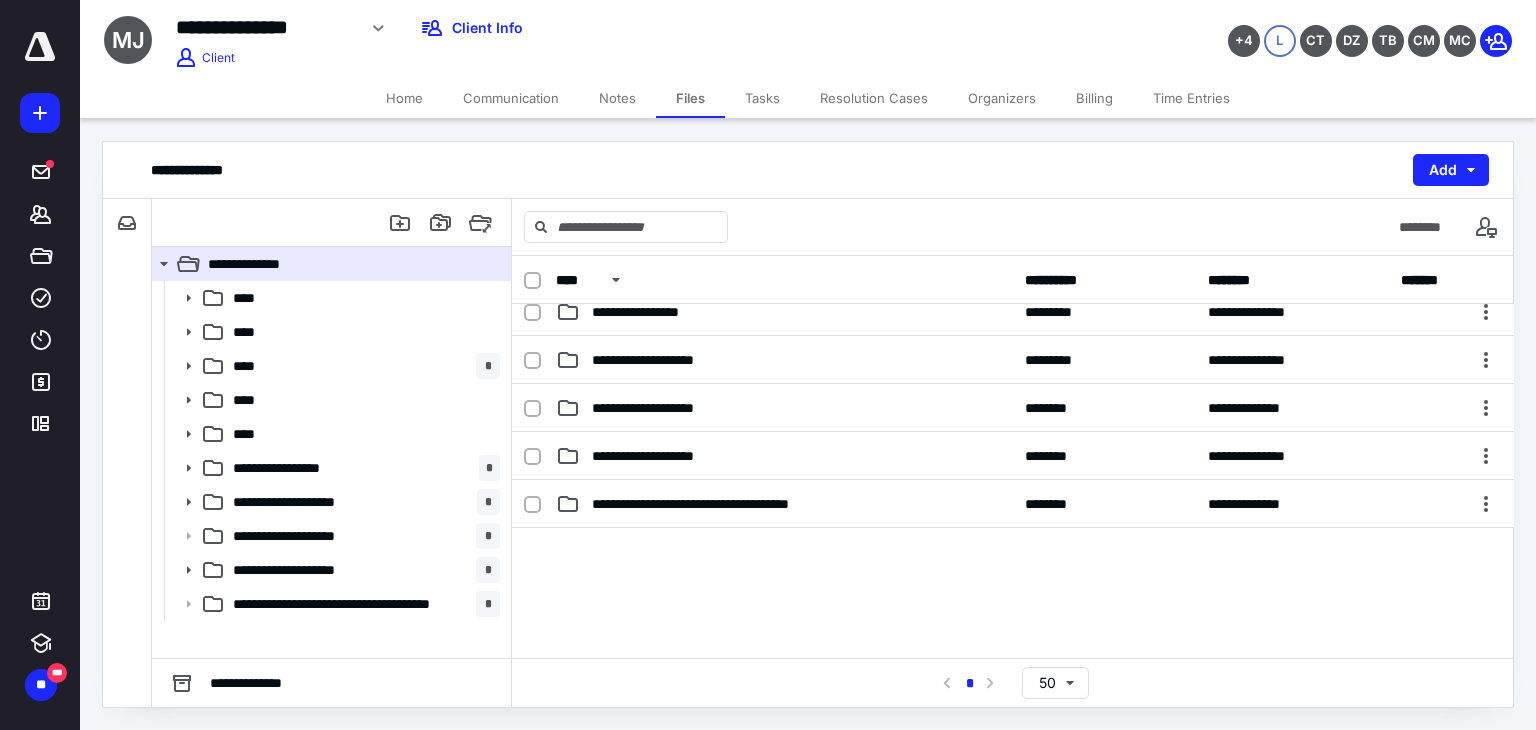 scroll, scrollTop: 157, scrollLeft: 0, axis: vertical 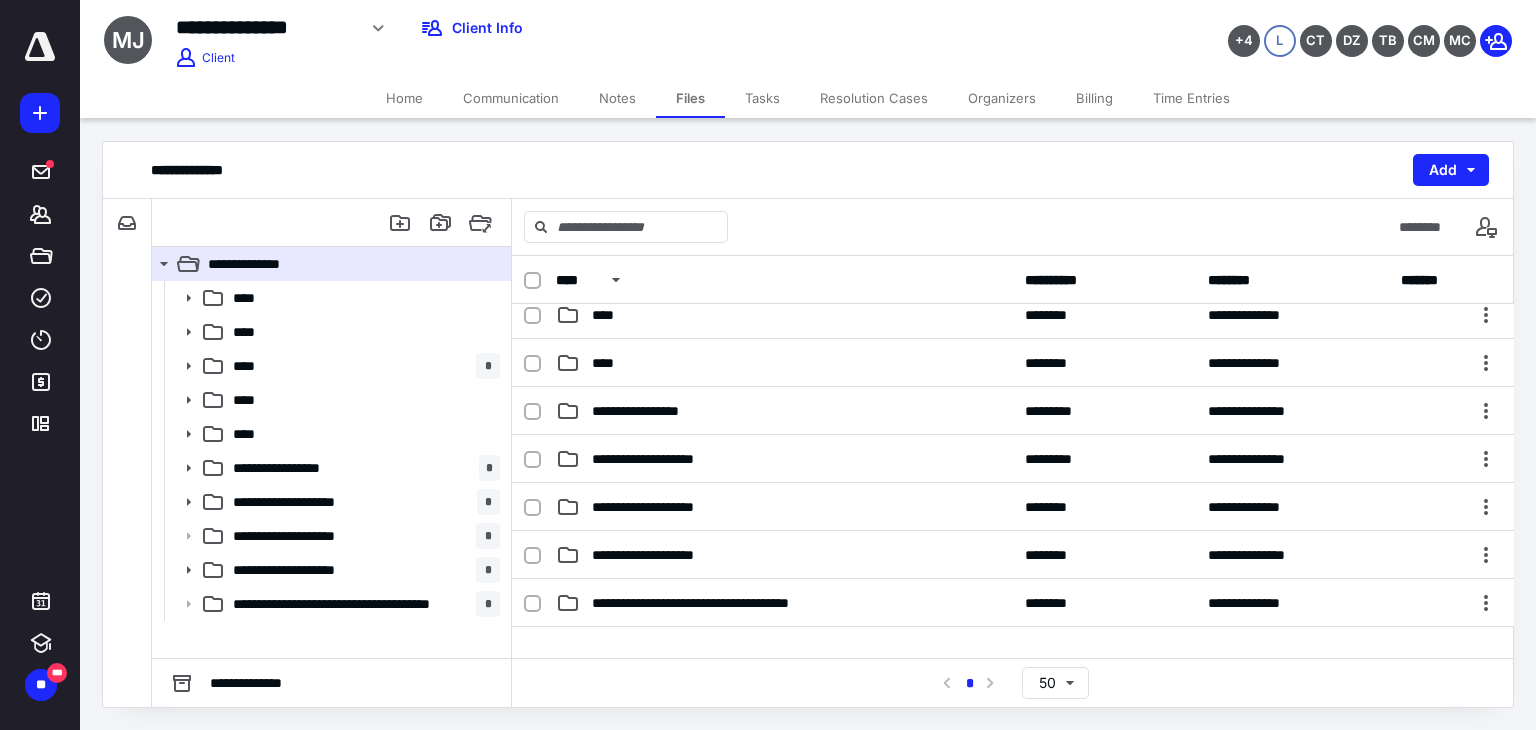 click on "Tasks" at bounding box center [762, 98] 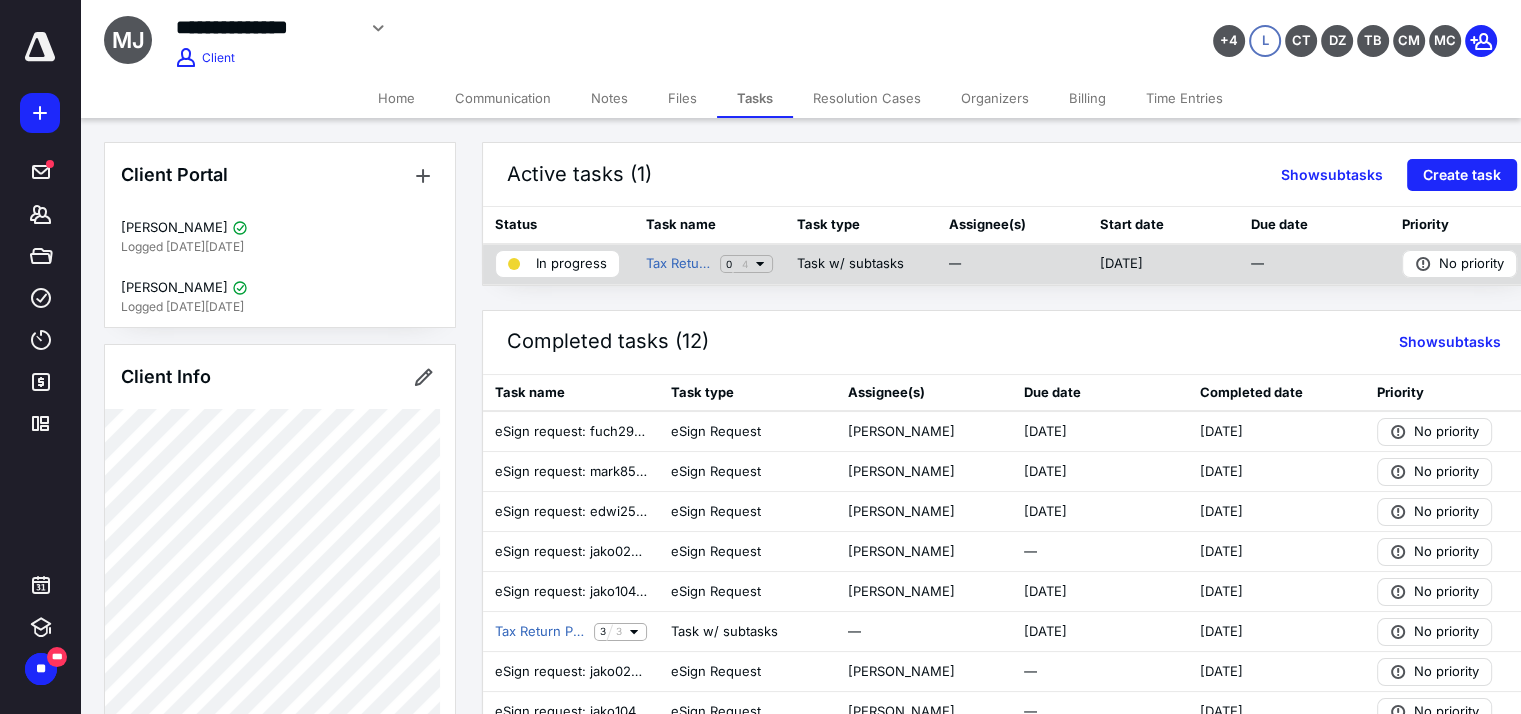 click 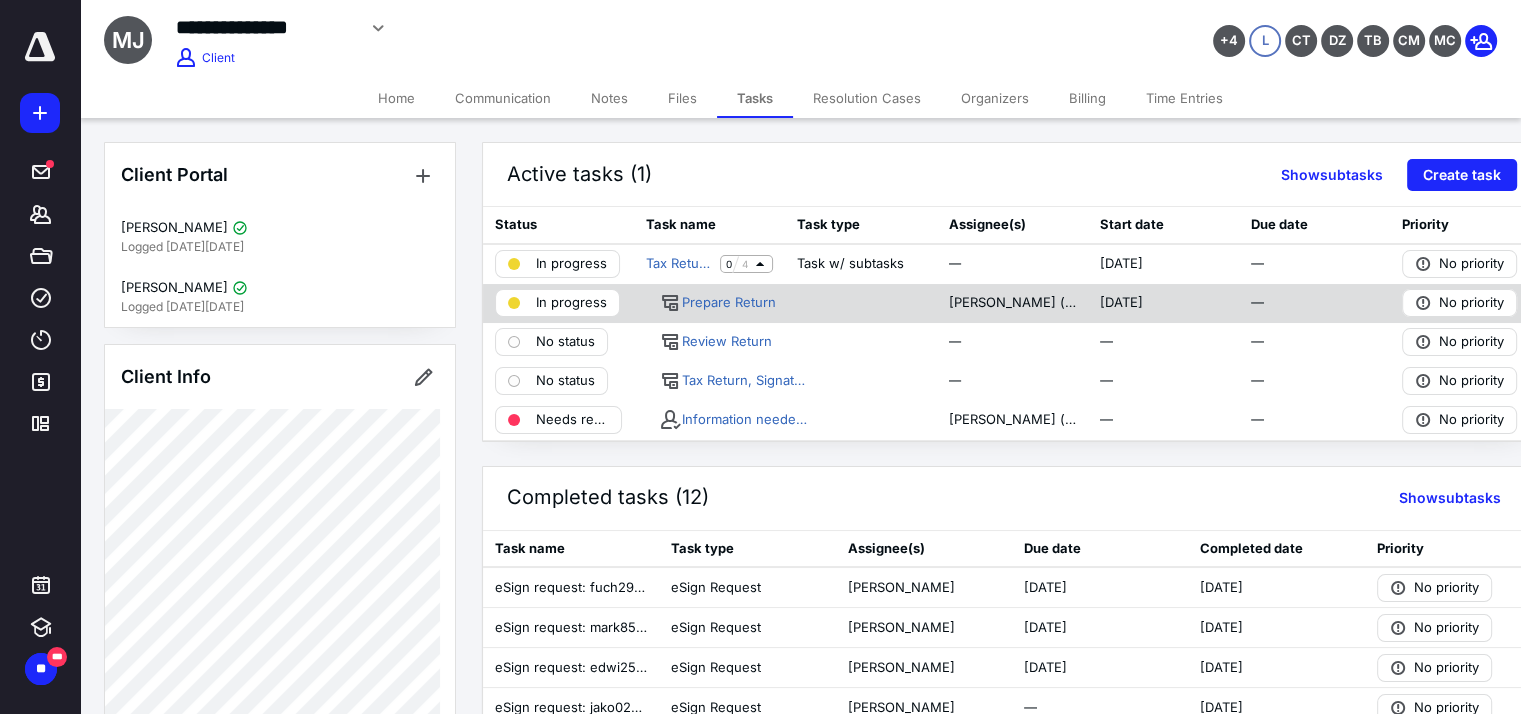 click on "In progress" at bounding box center [571, 303] 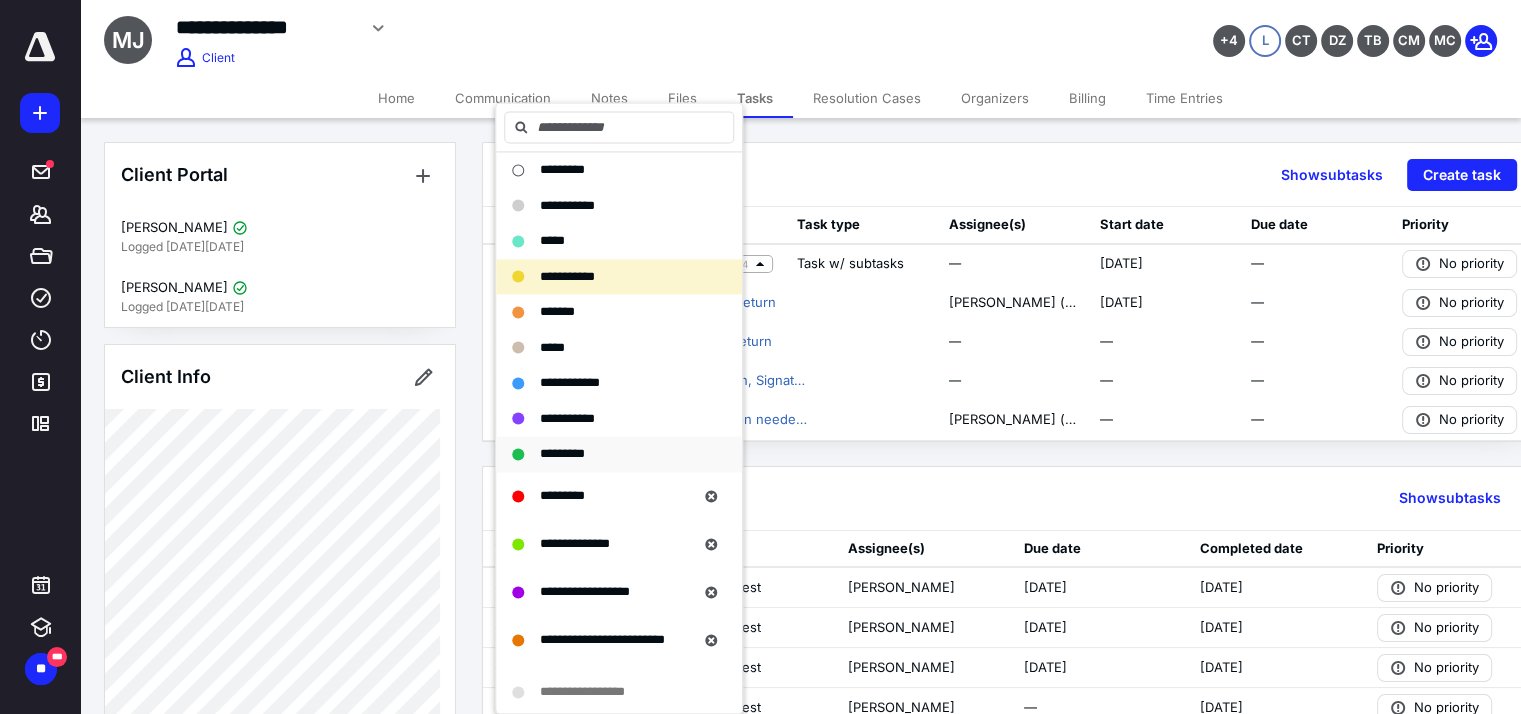 click on "*********" at bounding box center (562, 453) 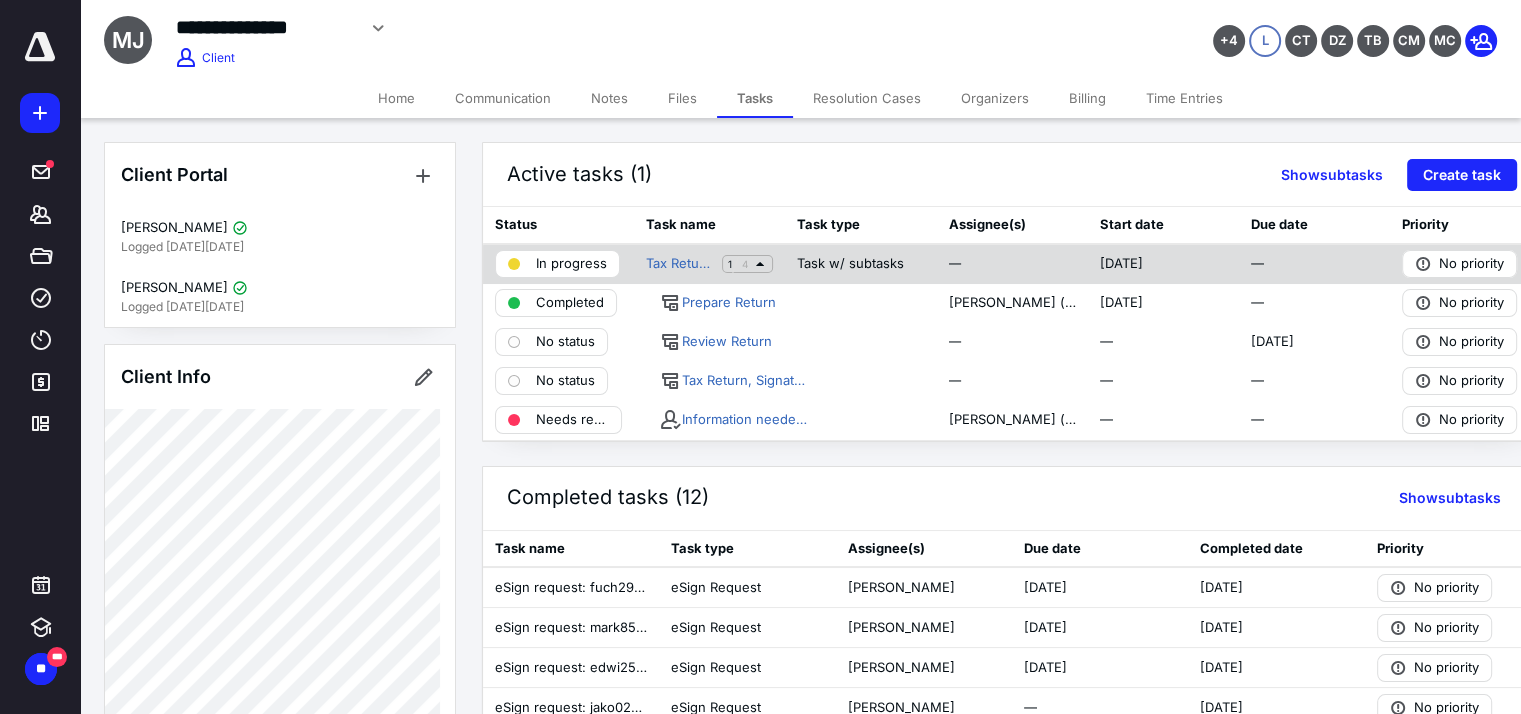 click on "In progress" at bounding box center (571, 264) 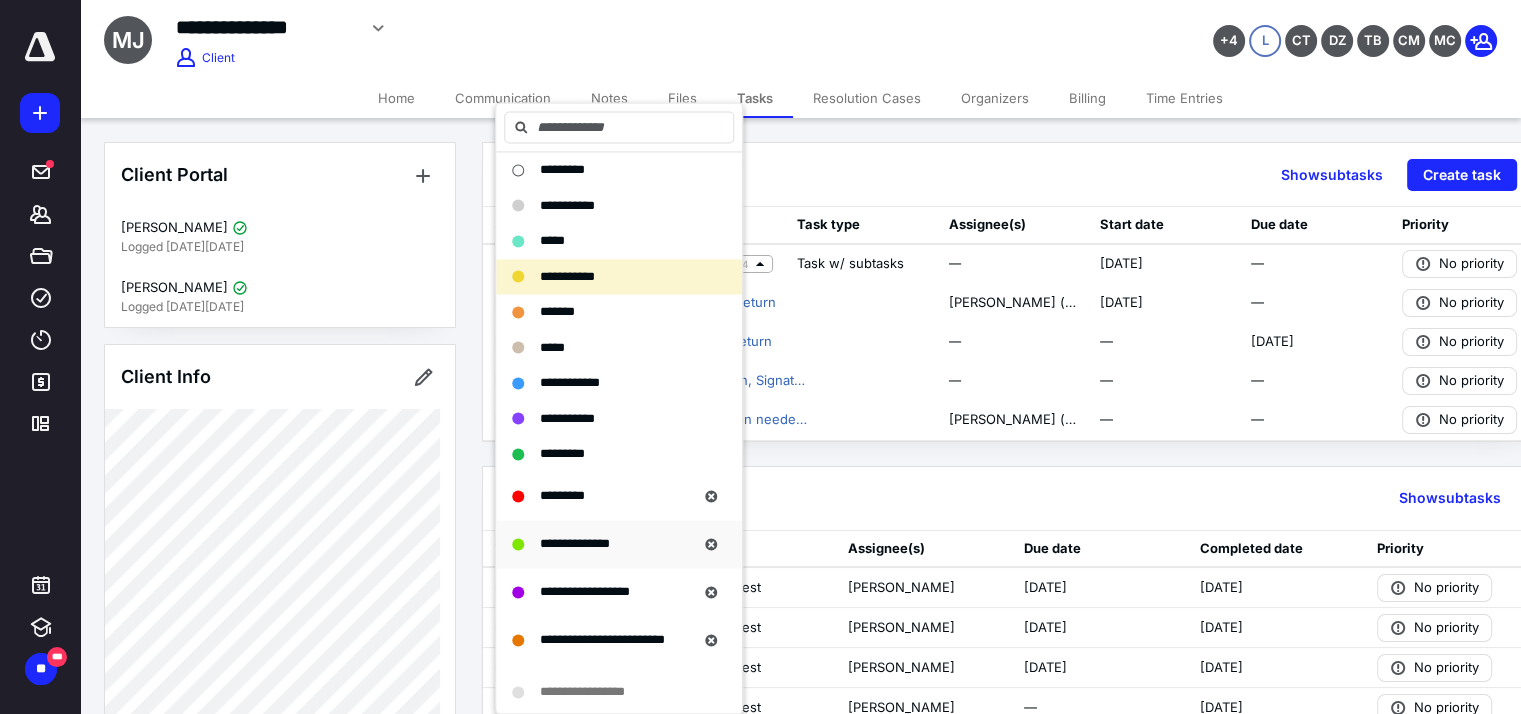click on "**********" at bounding box center [575, 543] 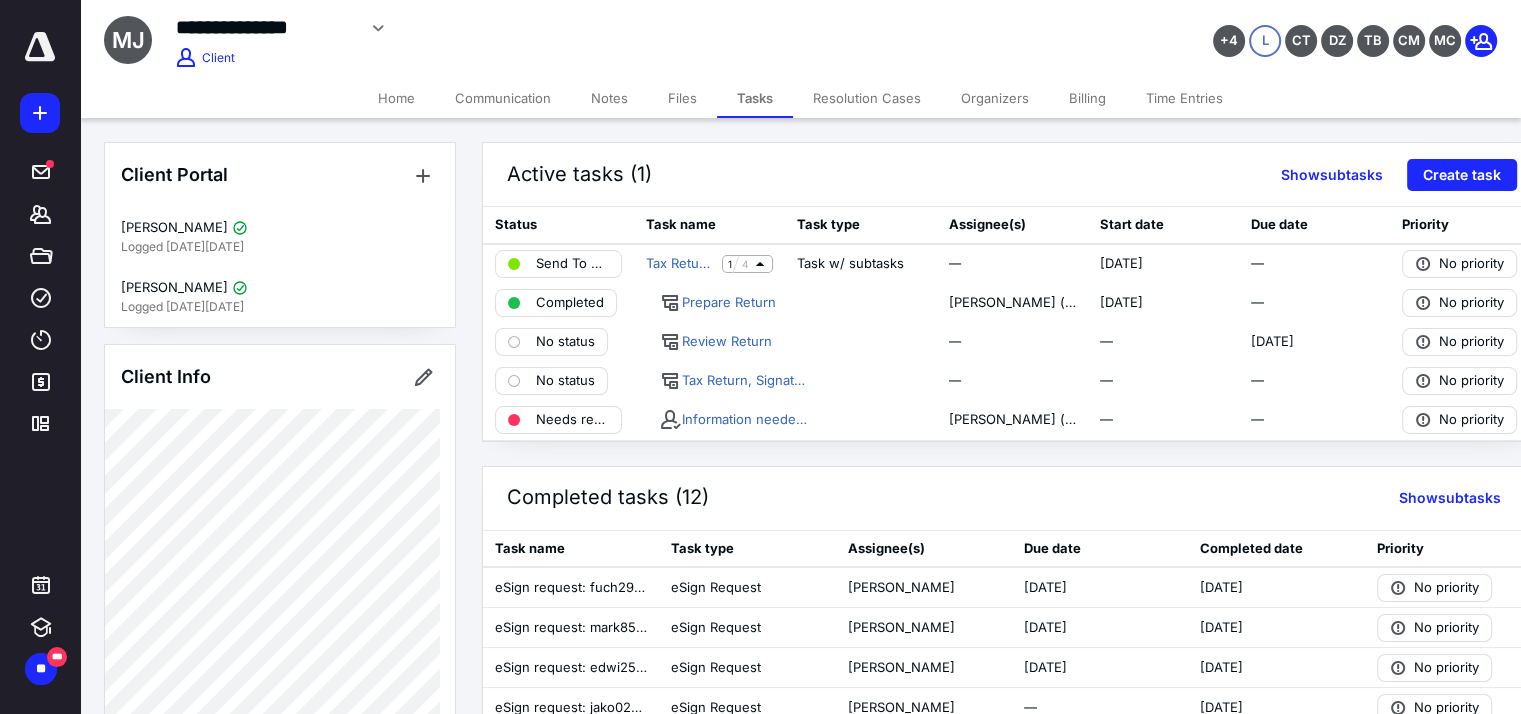 click on "Files" at bounding box center (682, 98) 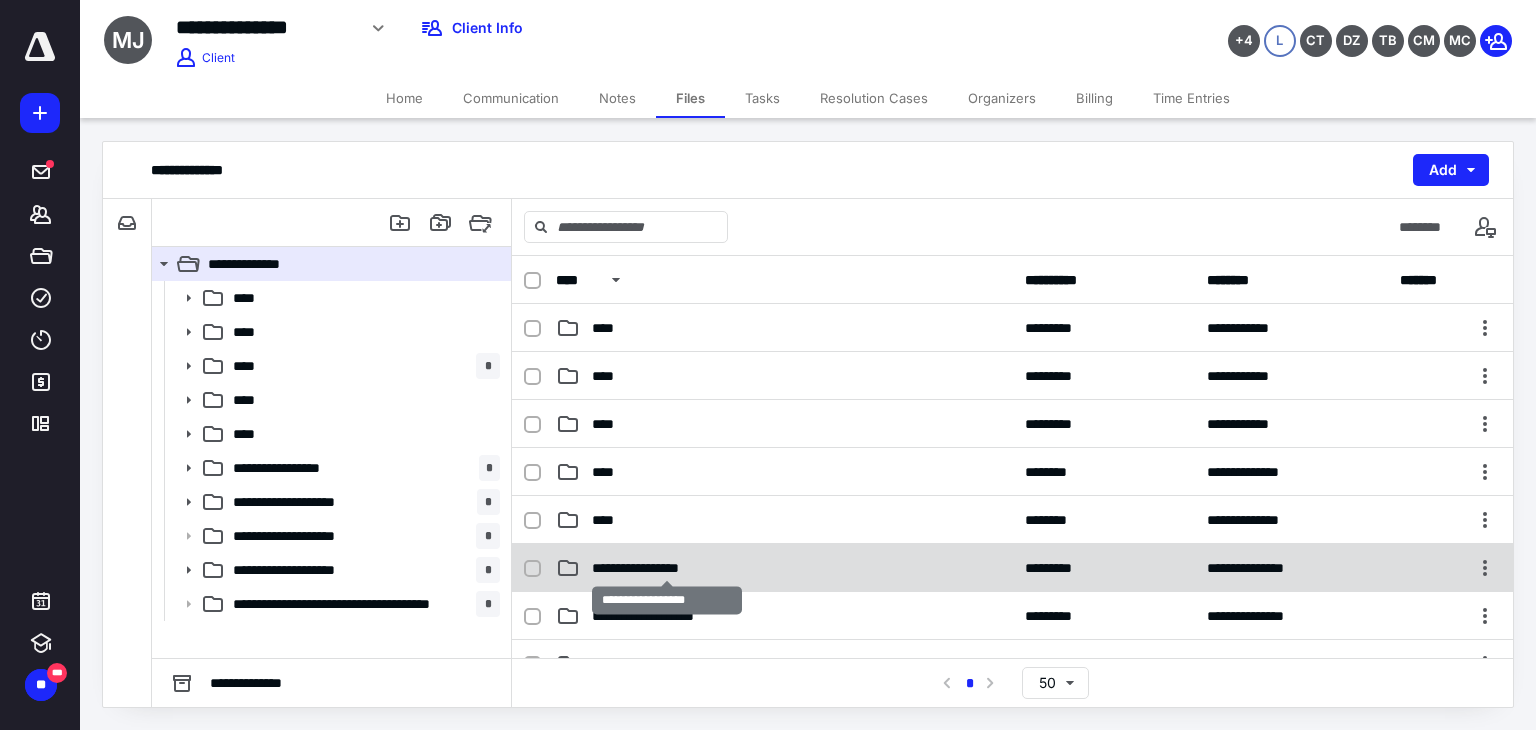 click on "**********" at bounding box center [667, 568] 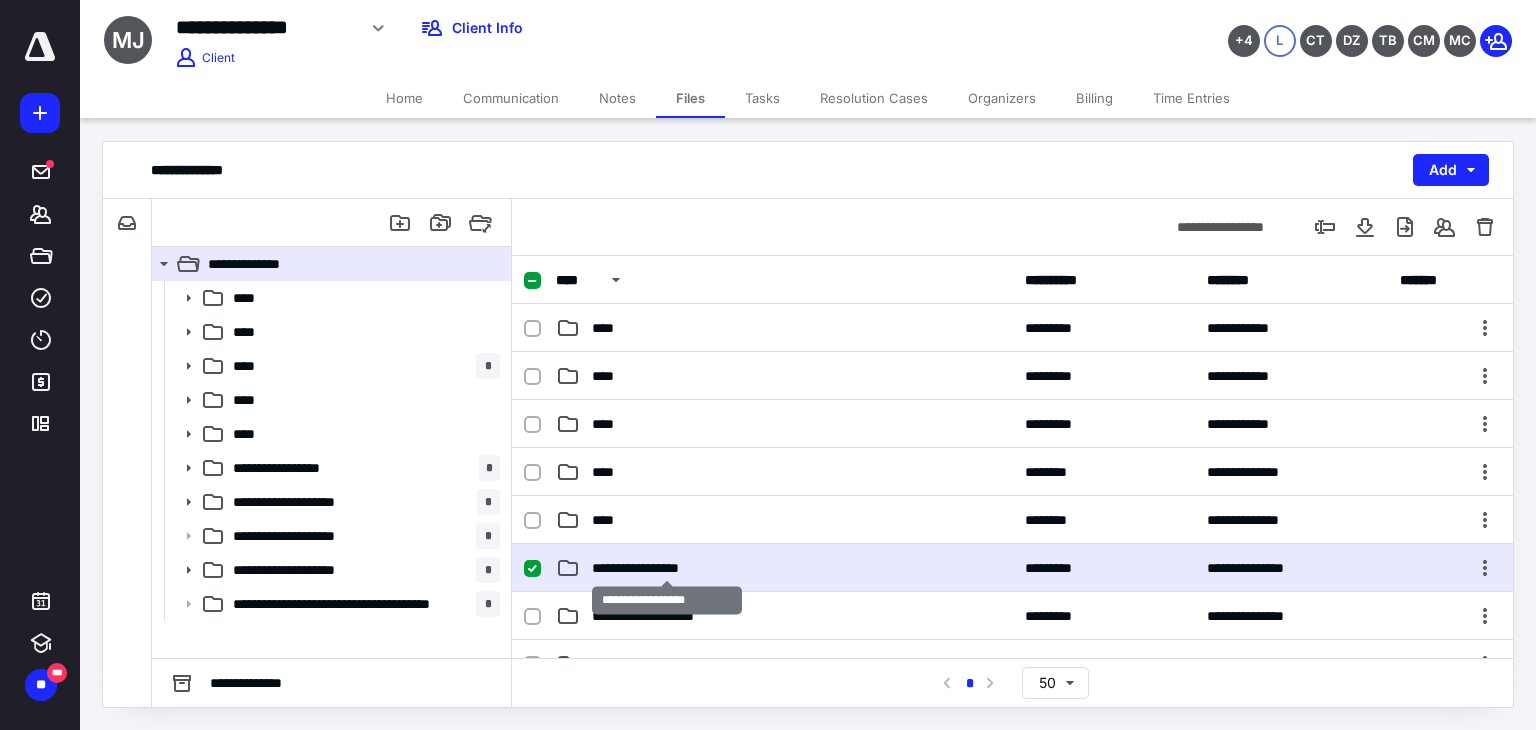 click on "**********" at bounding box center (667, 568) 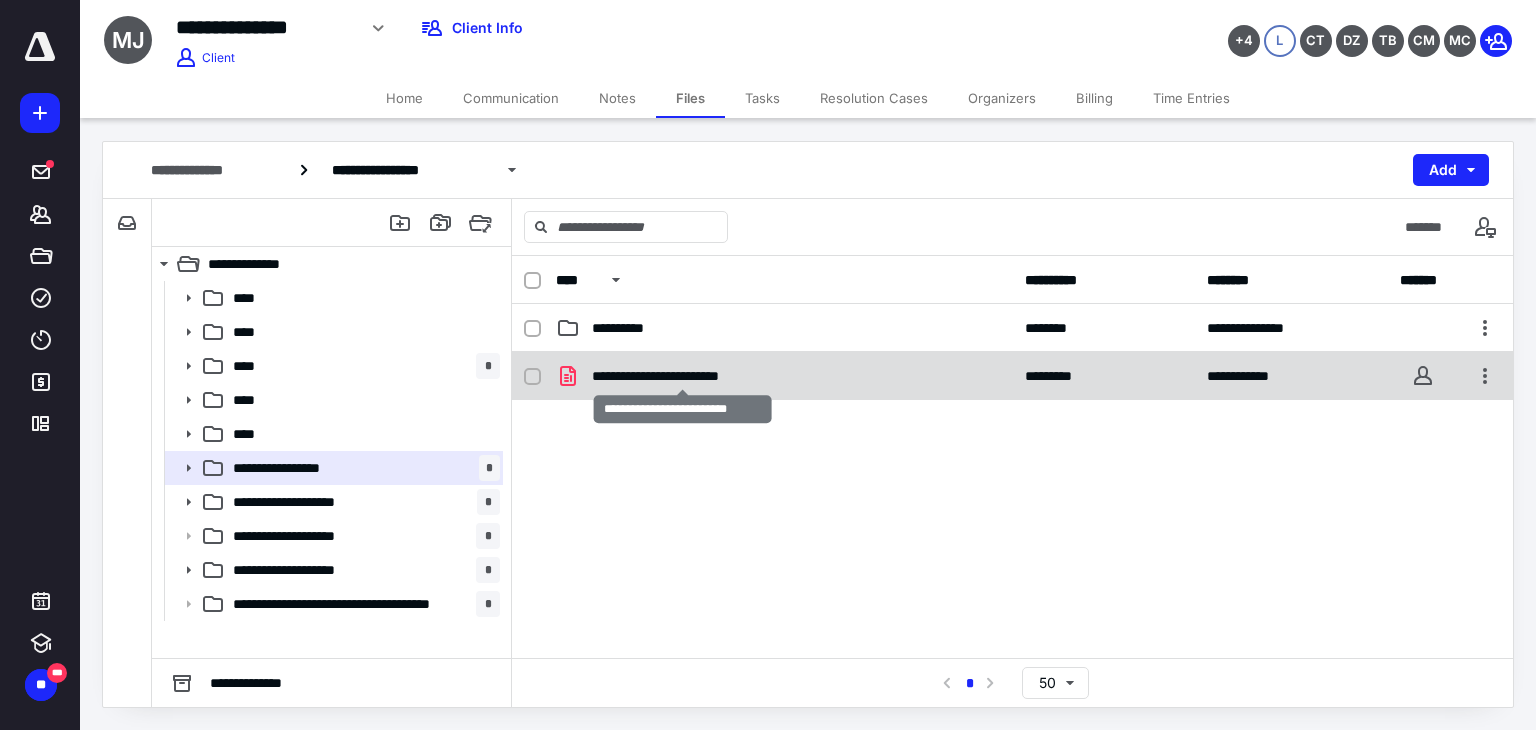 click on "**********" at bounding box center [683, 376] 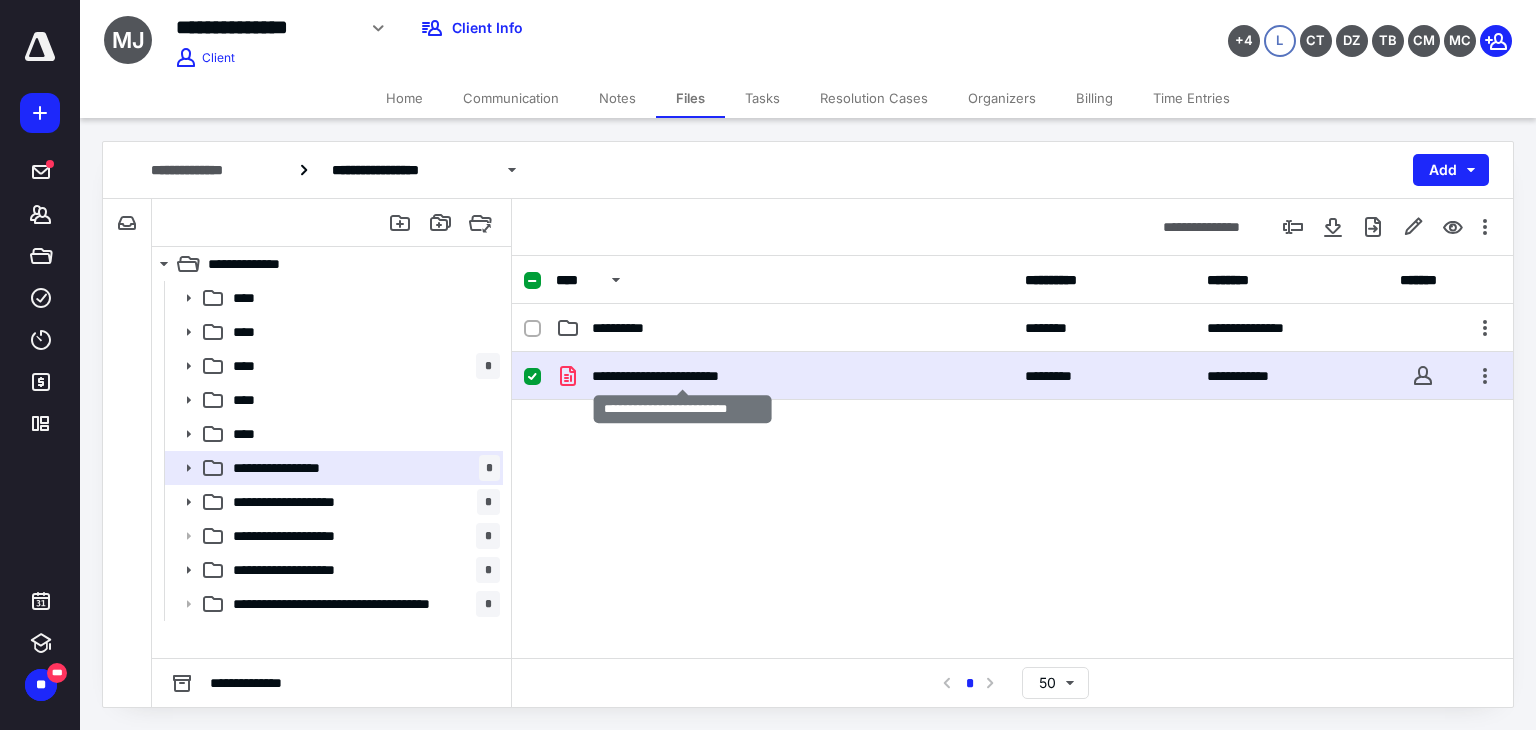 click on "**********" at bounding box center [683, 376] 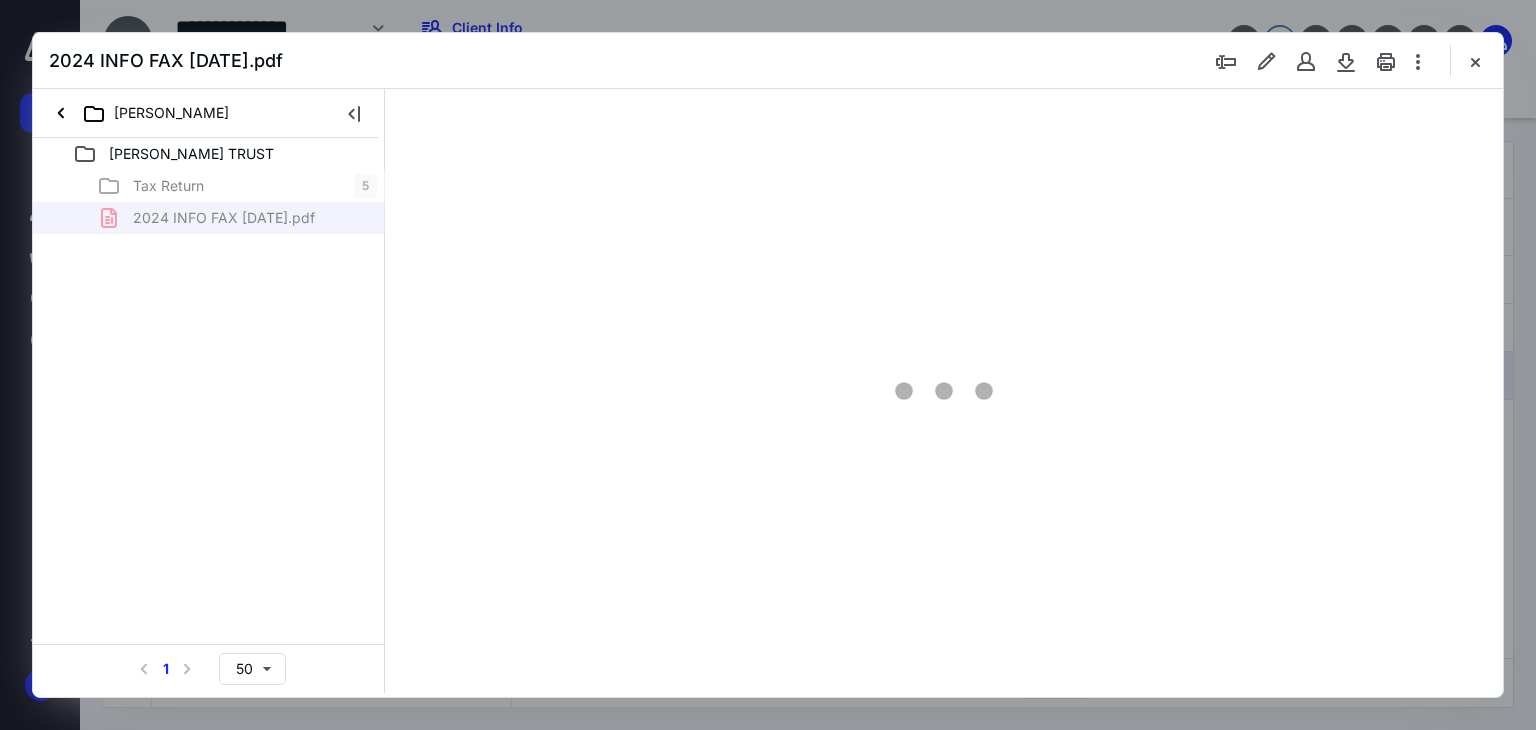 scroll, scrollTop: 0, scrollLeft: 0, axis: both 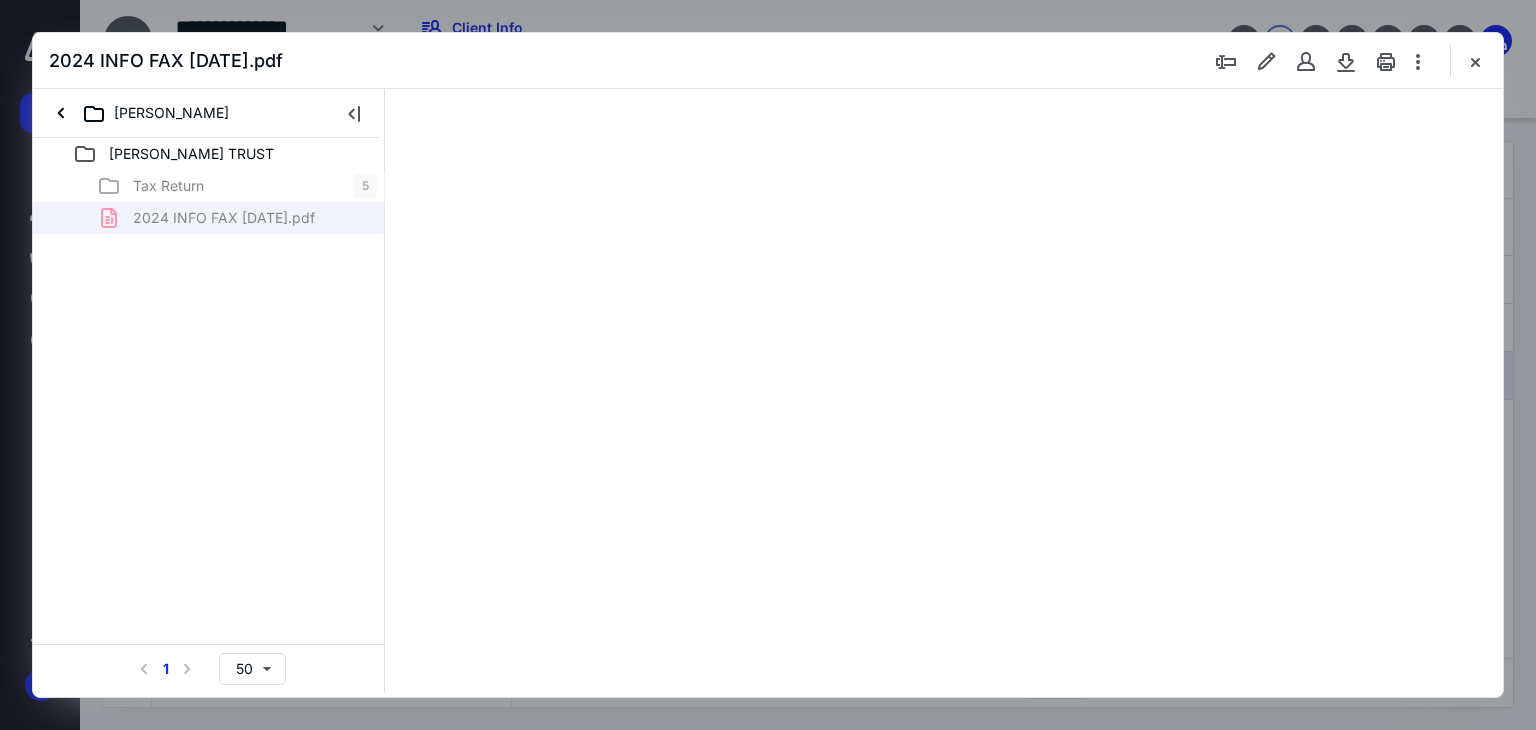 type on "66" 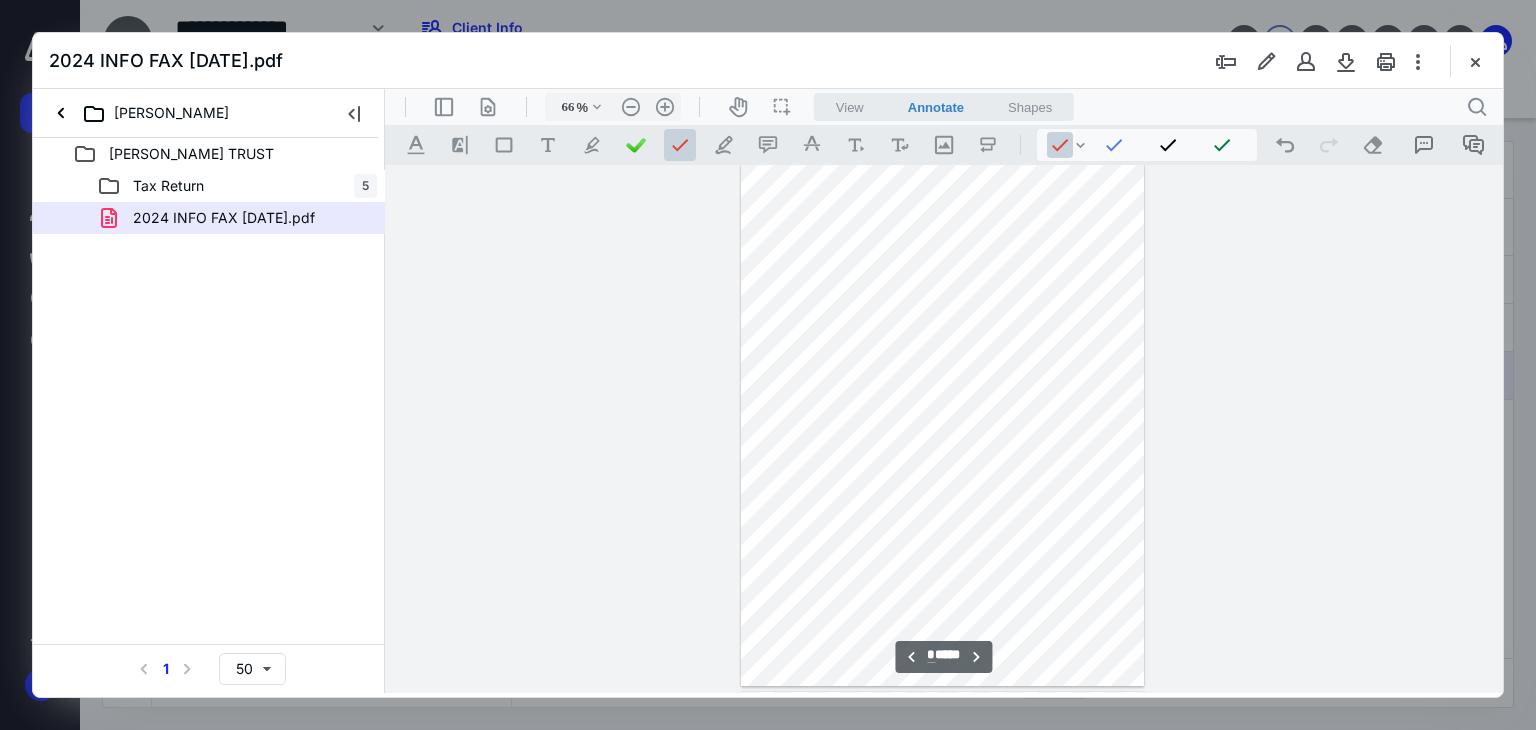 type on "*" 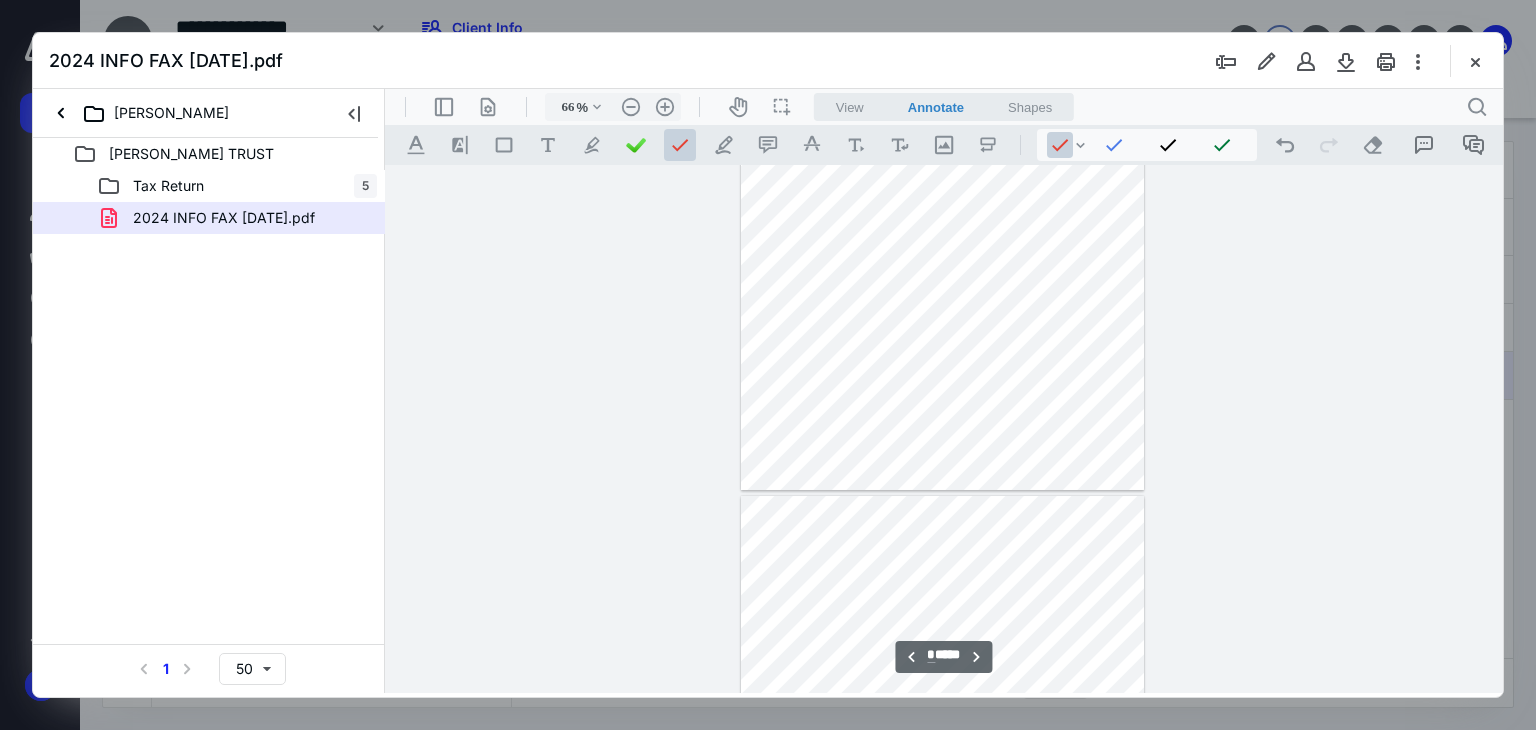scroll, scrollTop: 3370, scrollLeft: 0, axis: vertical 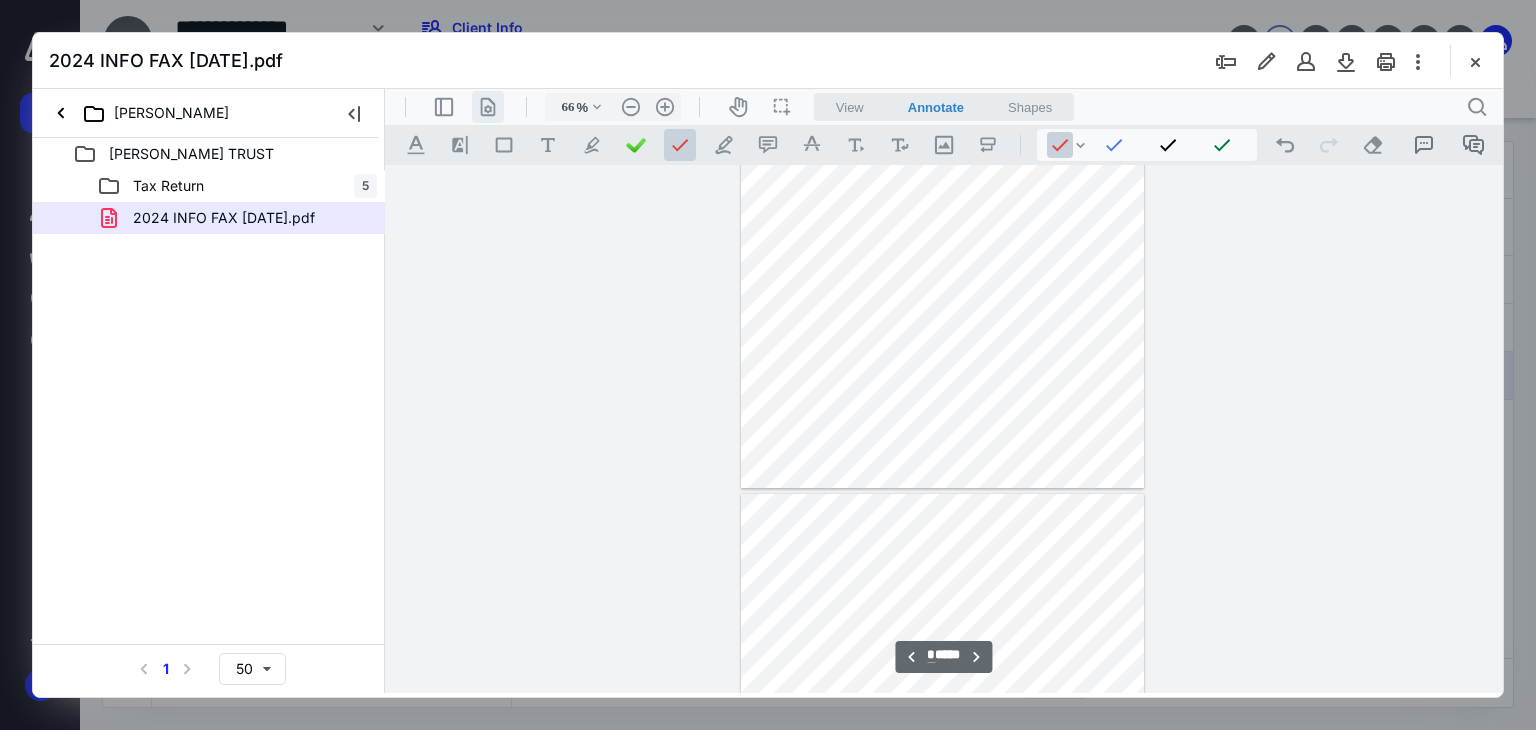click on ".cls-1{fill:#abb0c4;} icon - header - page manipulation - line" at bounding box center [488, 107] 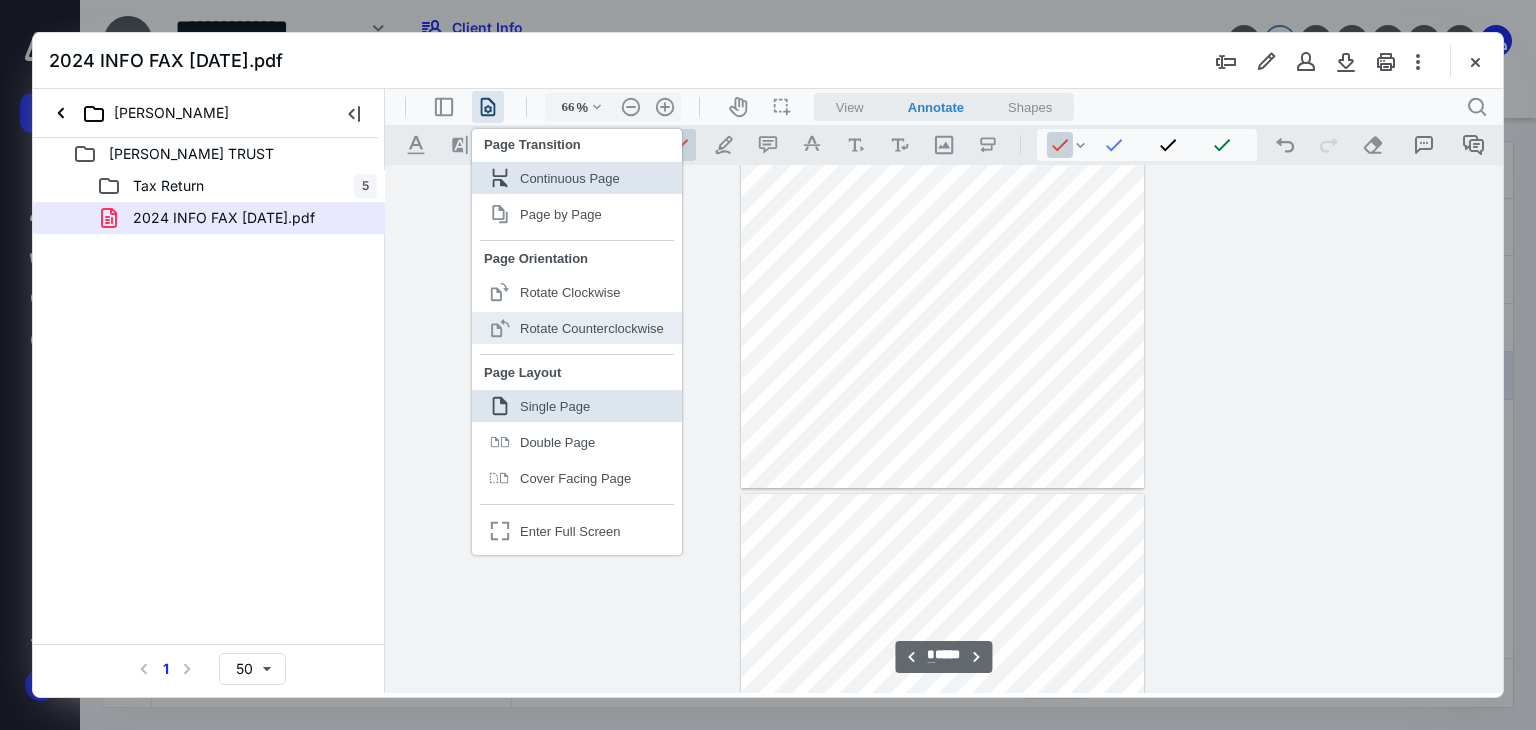 click on ".cls-1{fill:#abb0c4;} icon - header - page manipulation - page rotation - counterclockwise - line Rotate Counterclockwise" at bounding box center [577, 328] 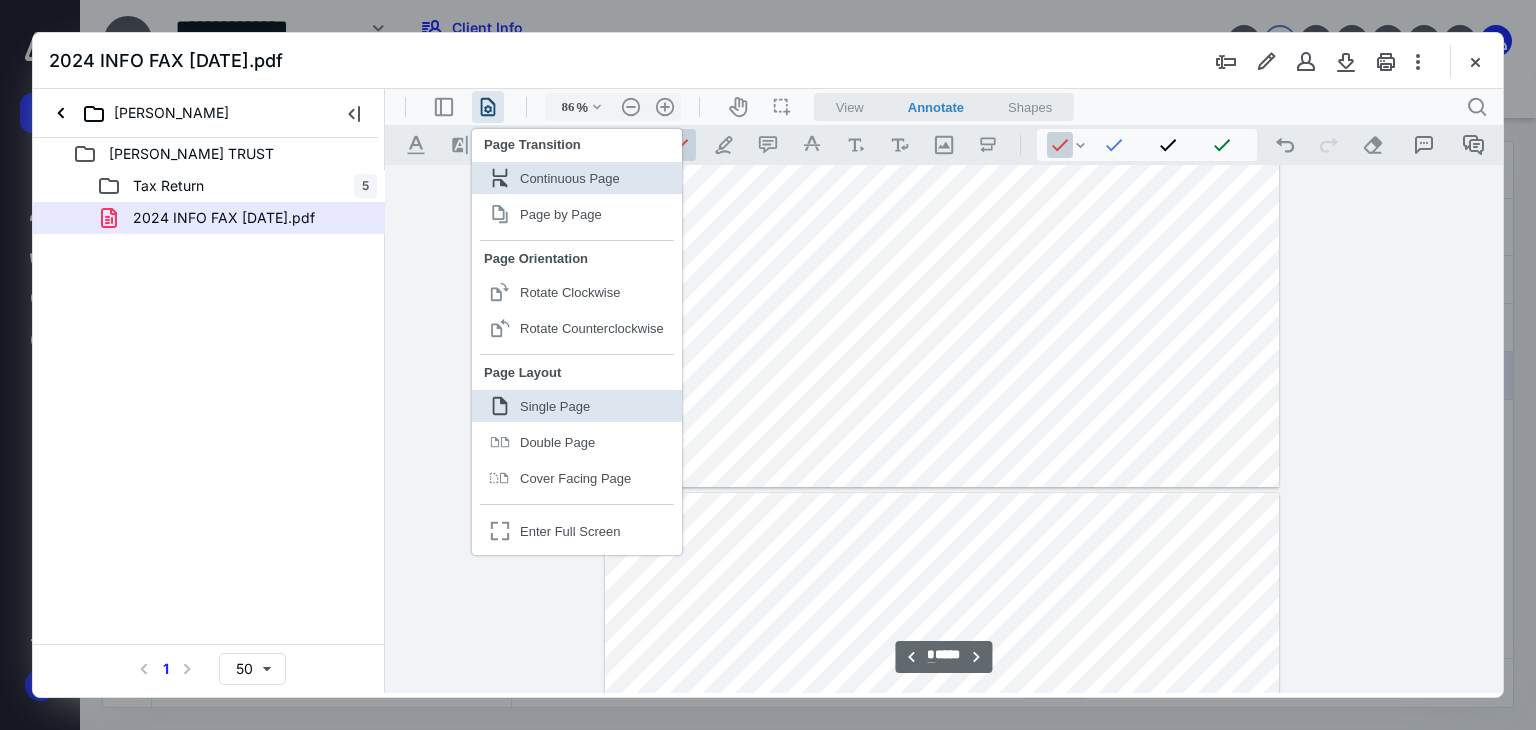 type on "111" 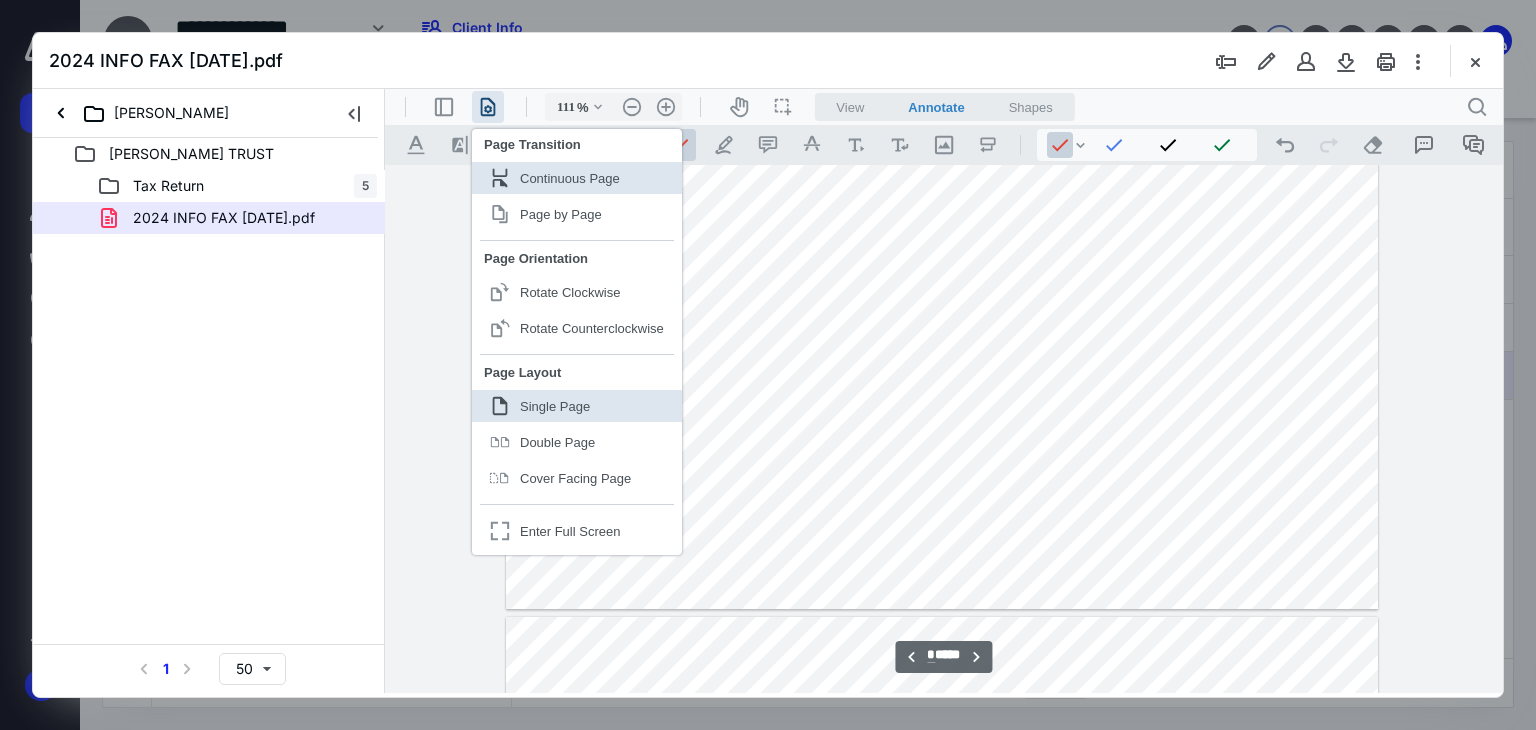 scroll, scrollTop: 5229, scrollLeft: 0, axis: vertical 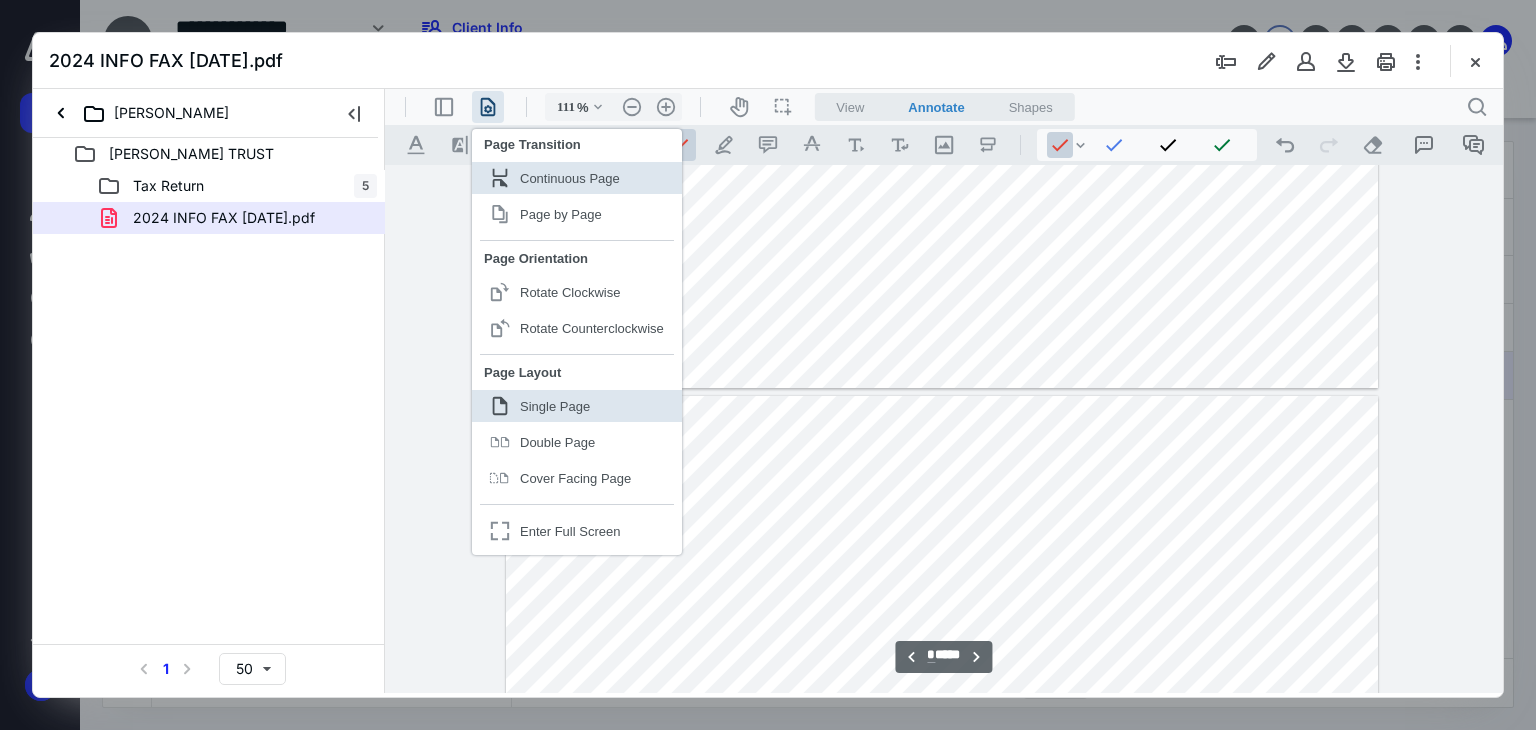 click on "**********" at bounding box center (944, 429) 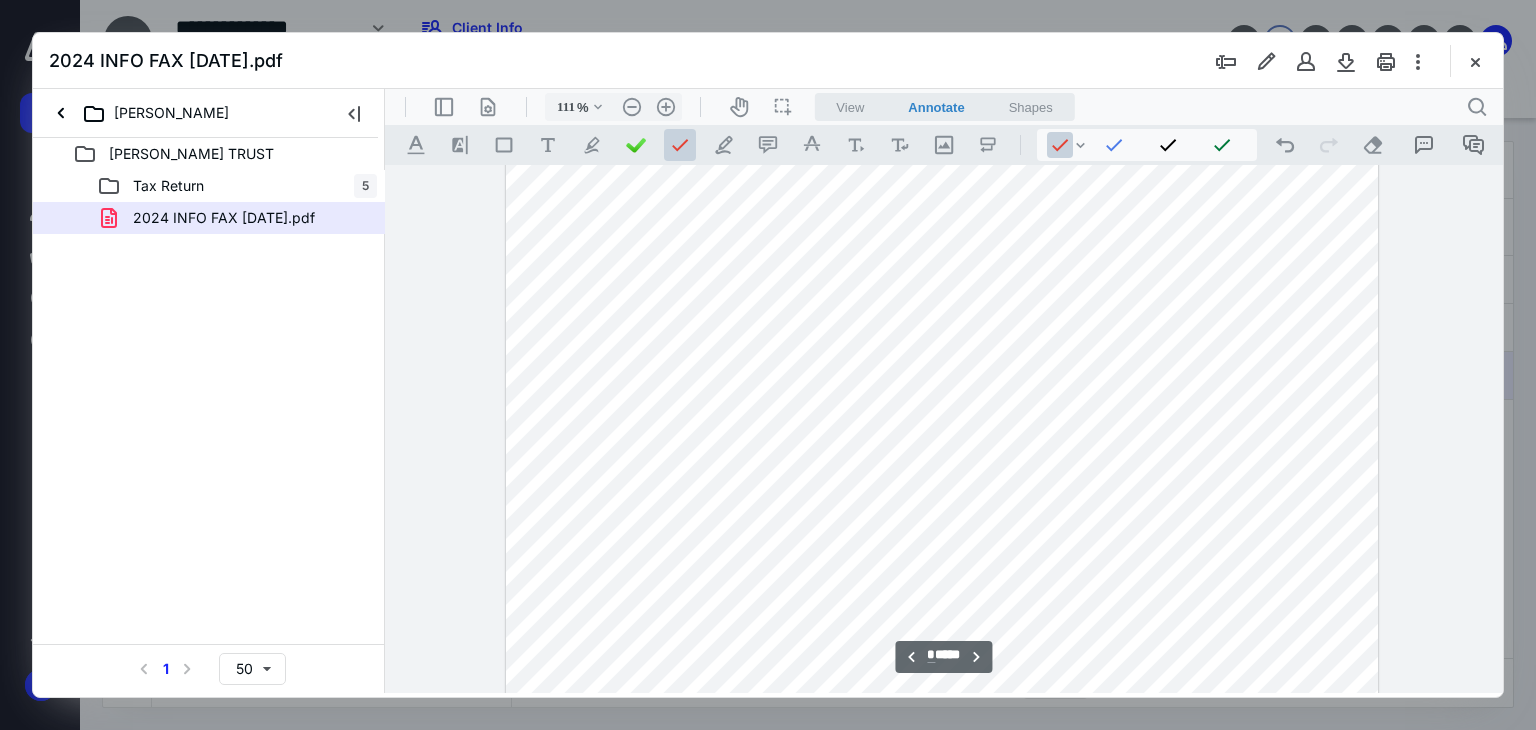scroll, scrollTop: 4850, scrollLeft: 0, axis: vertical 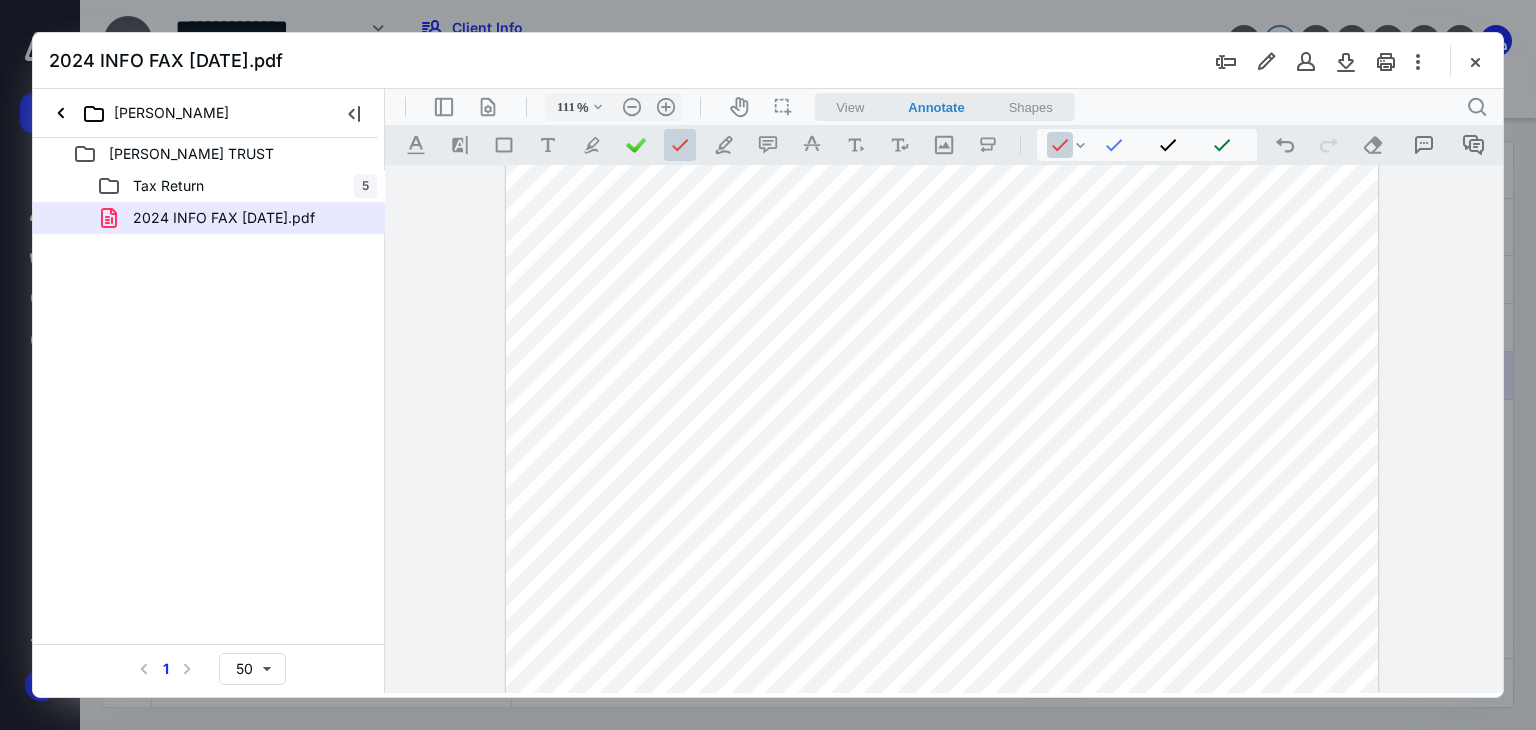 type on "*" 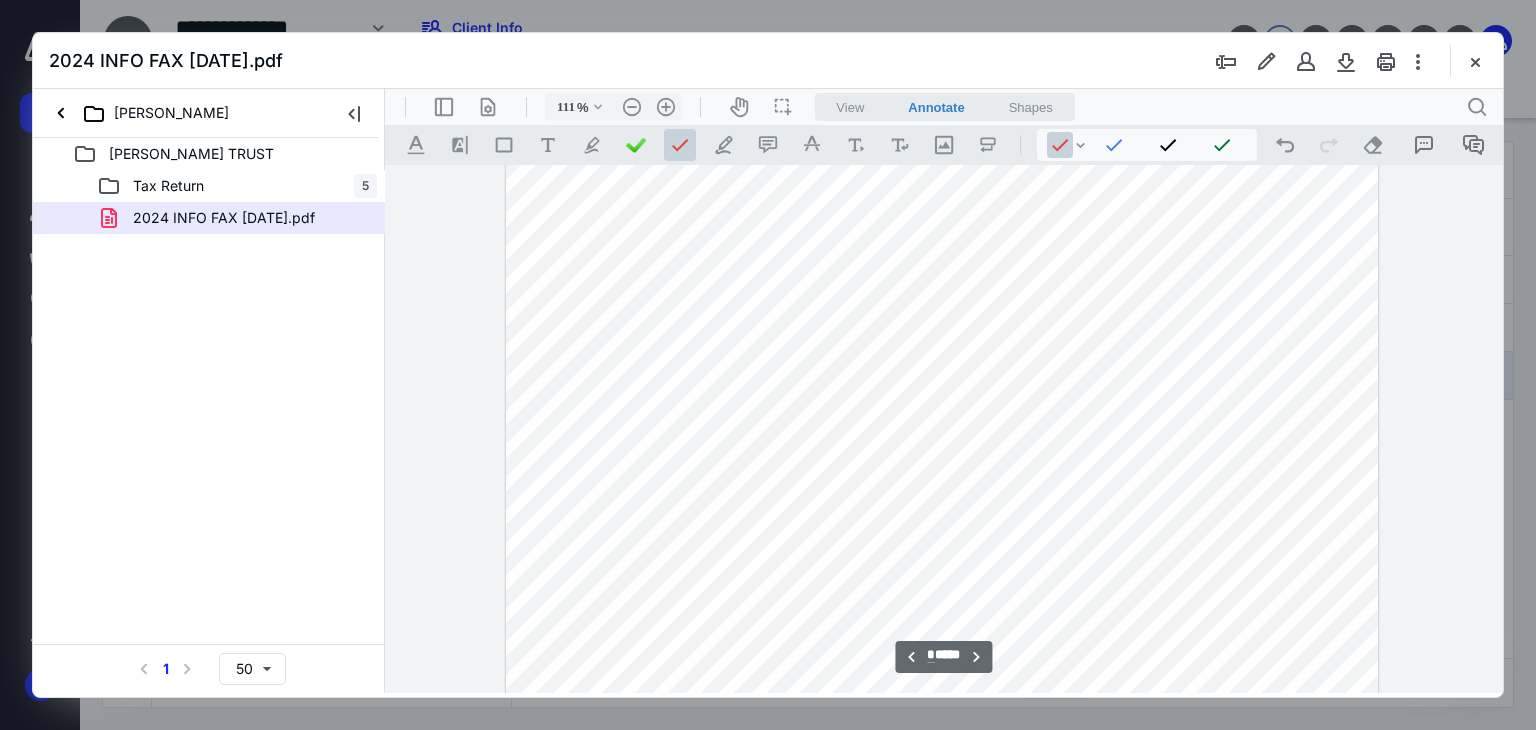 scroll, scrollTop: 4016, scrollLeft: 0, axis: vertical 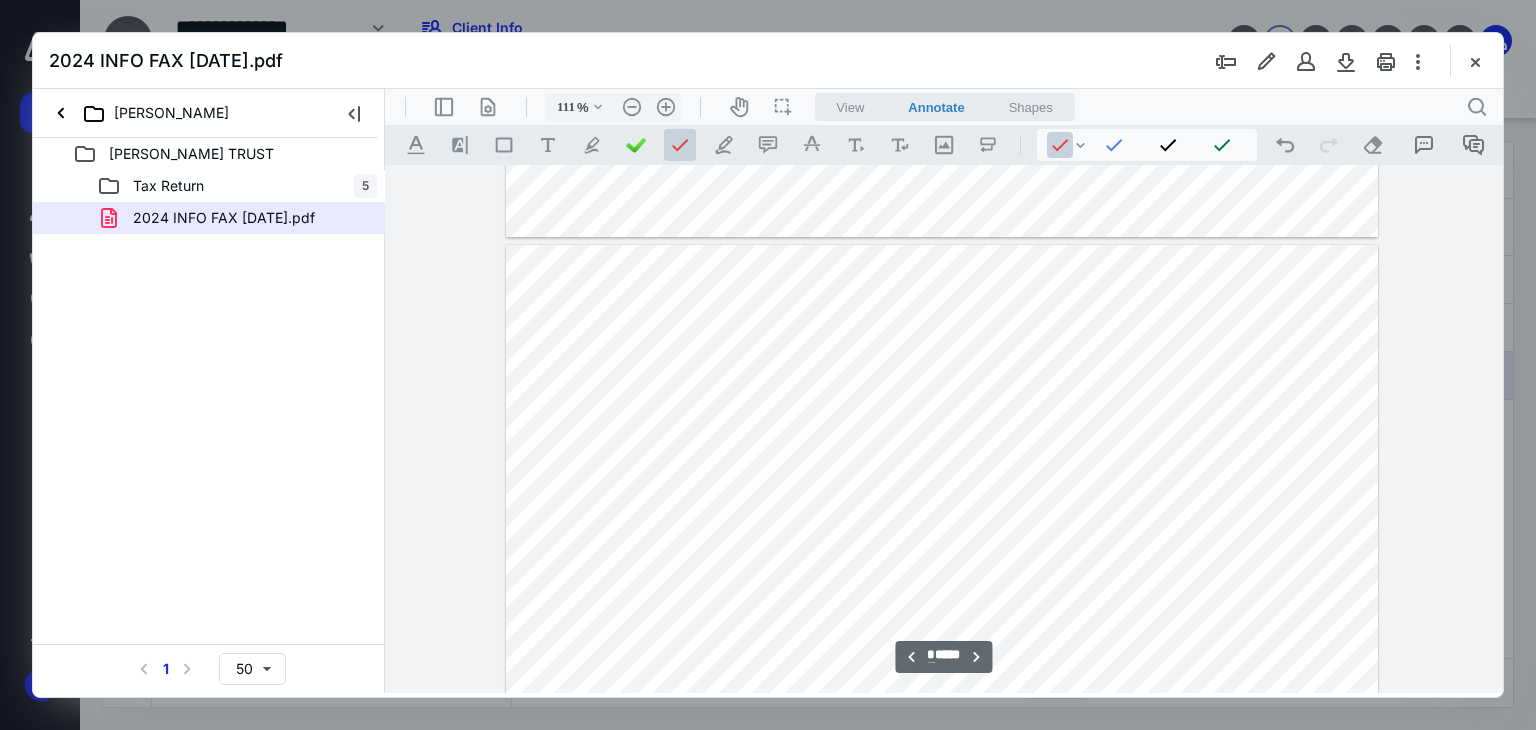 type on "136" 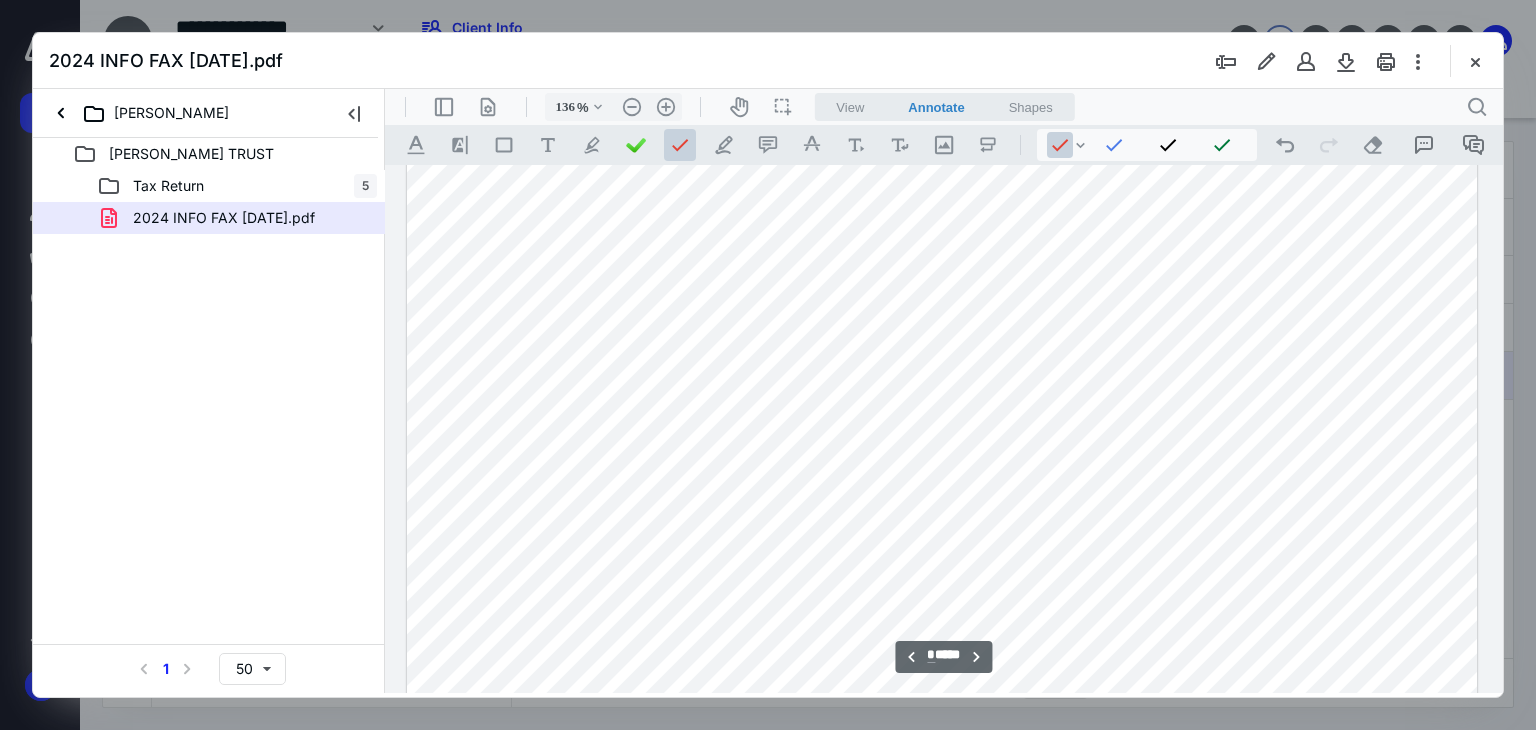 scroll, scrollTop: 4235, scrollLeft: 0, axis: vertical 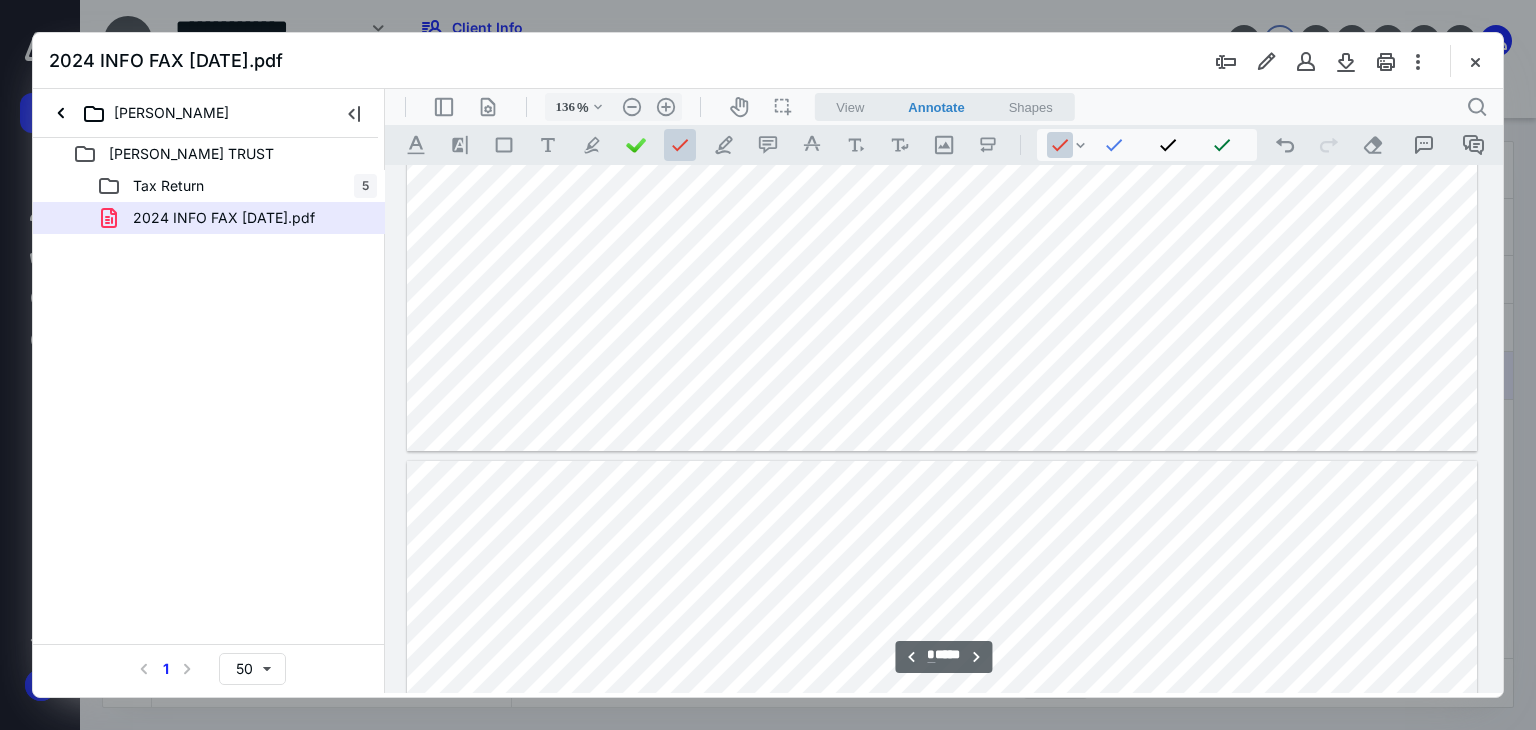 type on "*" 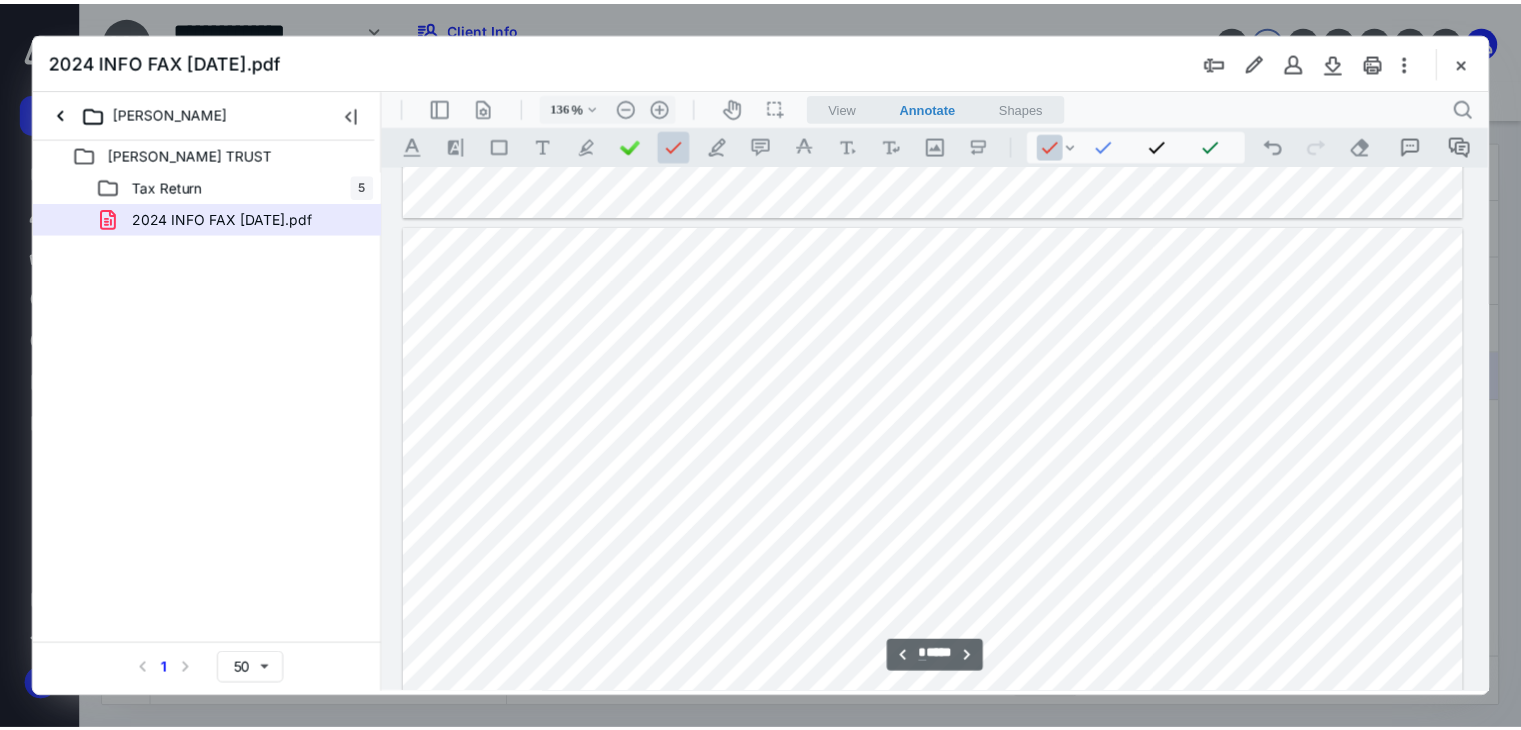 scroll, scrollTop: 4976, scrollLeft: 0, axis: vertical 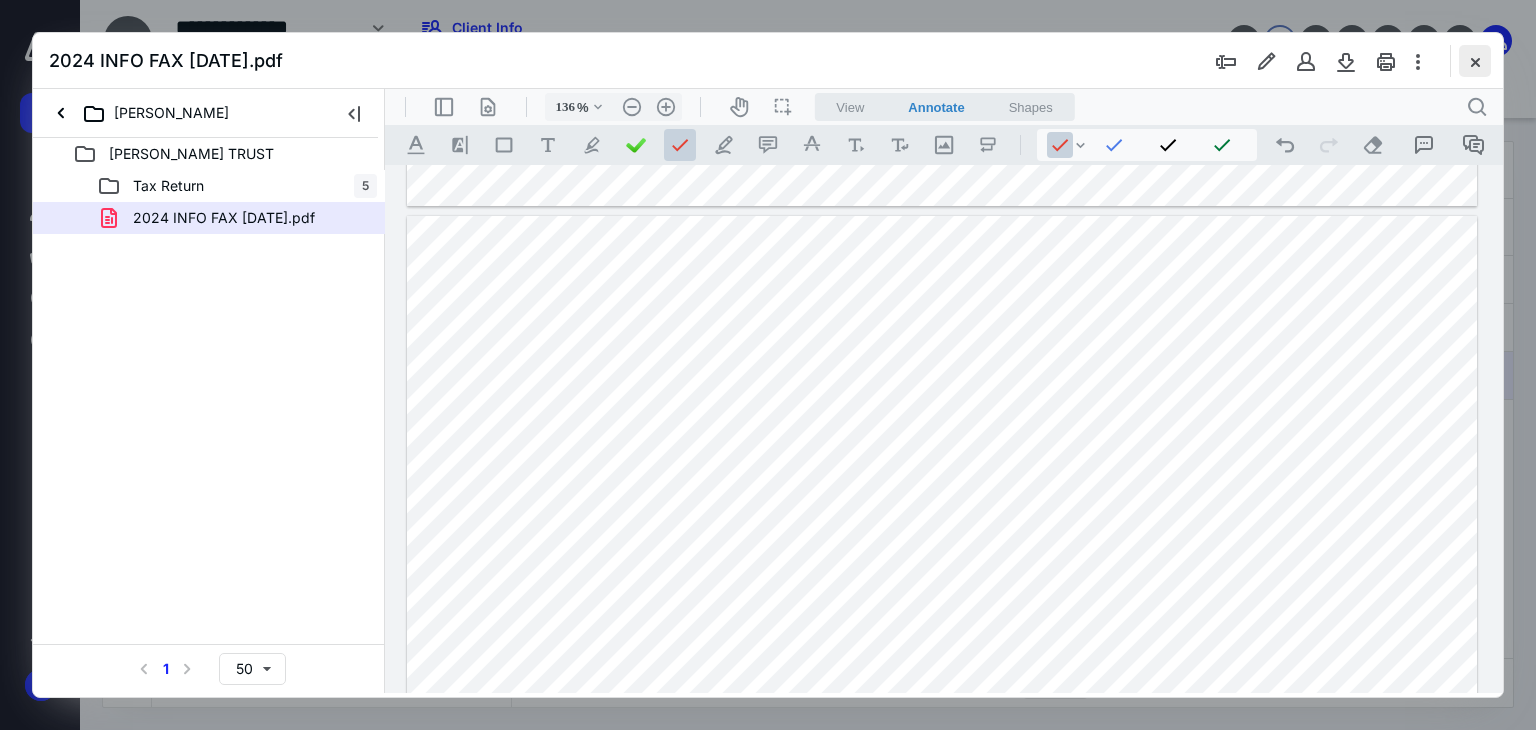 click at bounding box center [1475, 61] 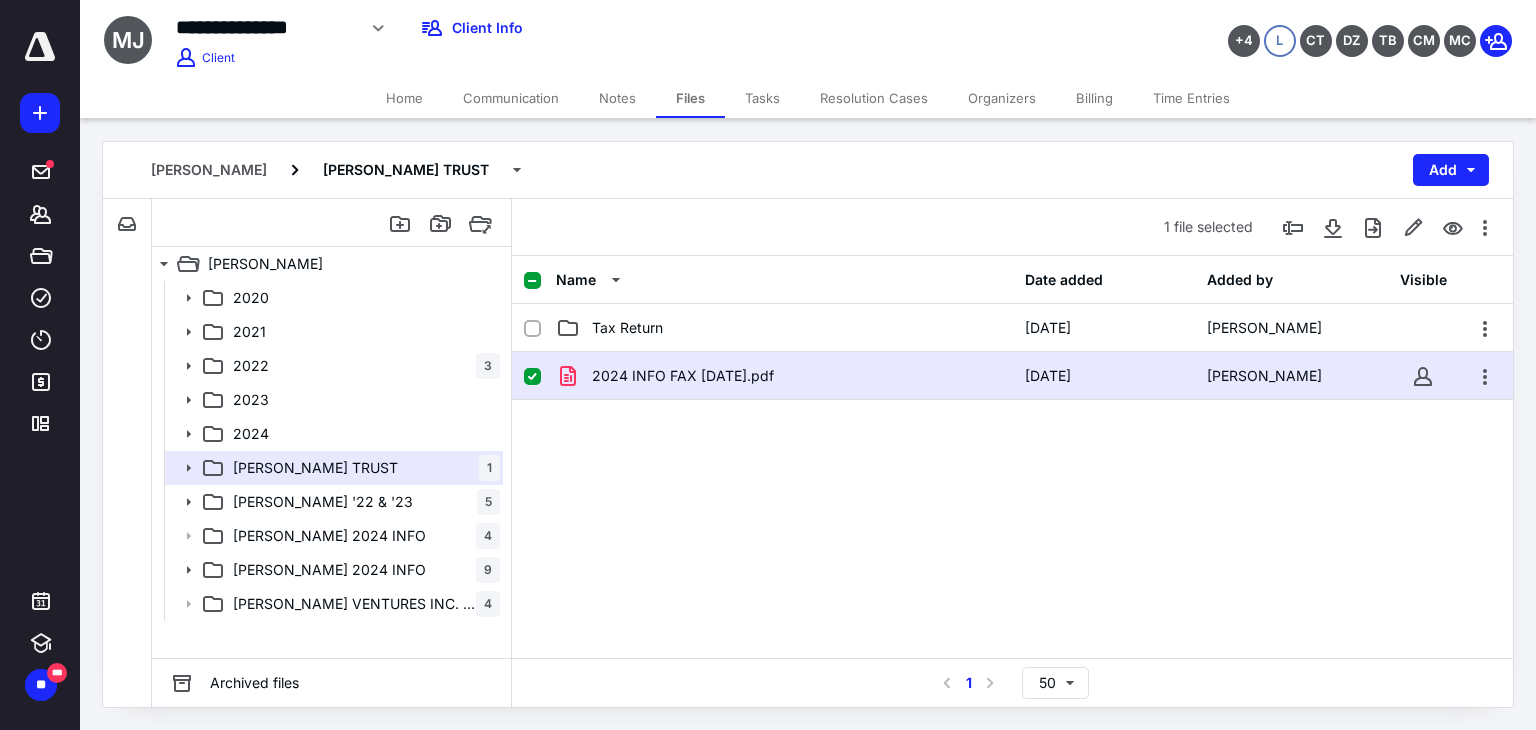 click on "Tasks" at bounding box center (762, 98) 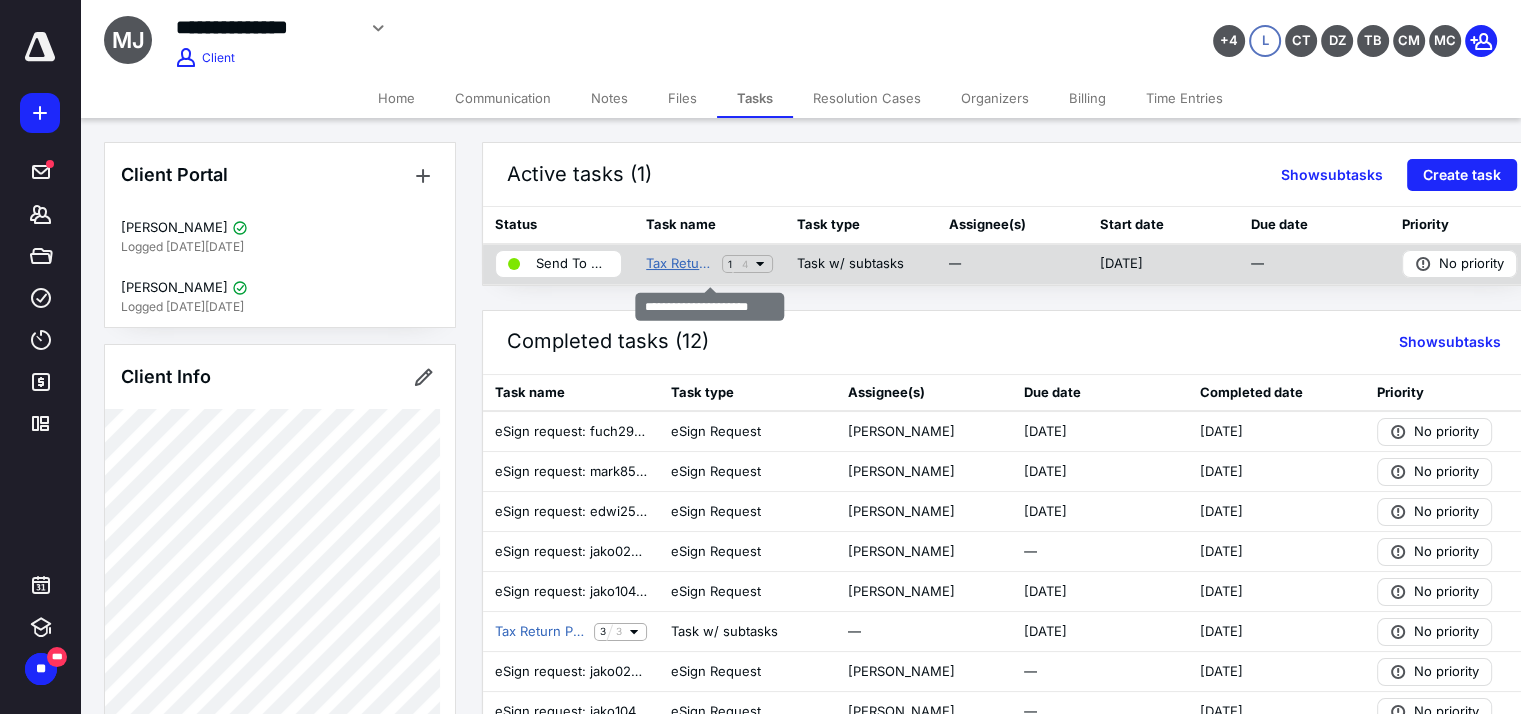 click on "Tax Return Processing" at bounding box center (680, 264) 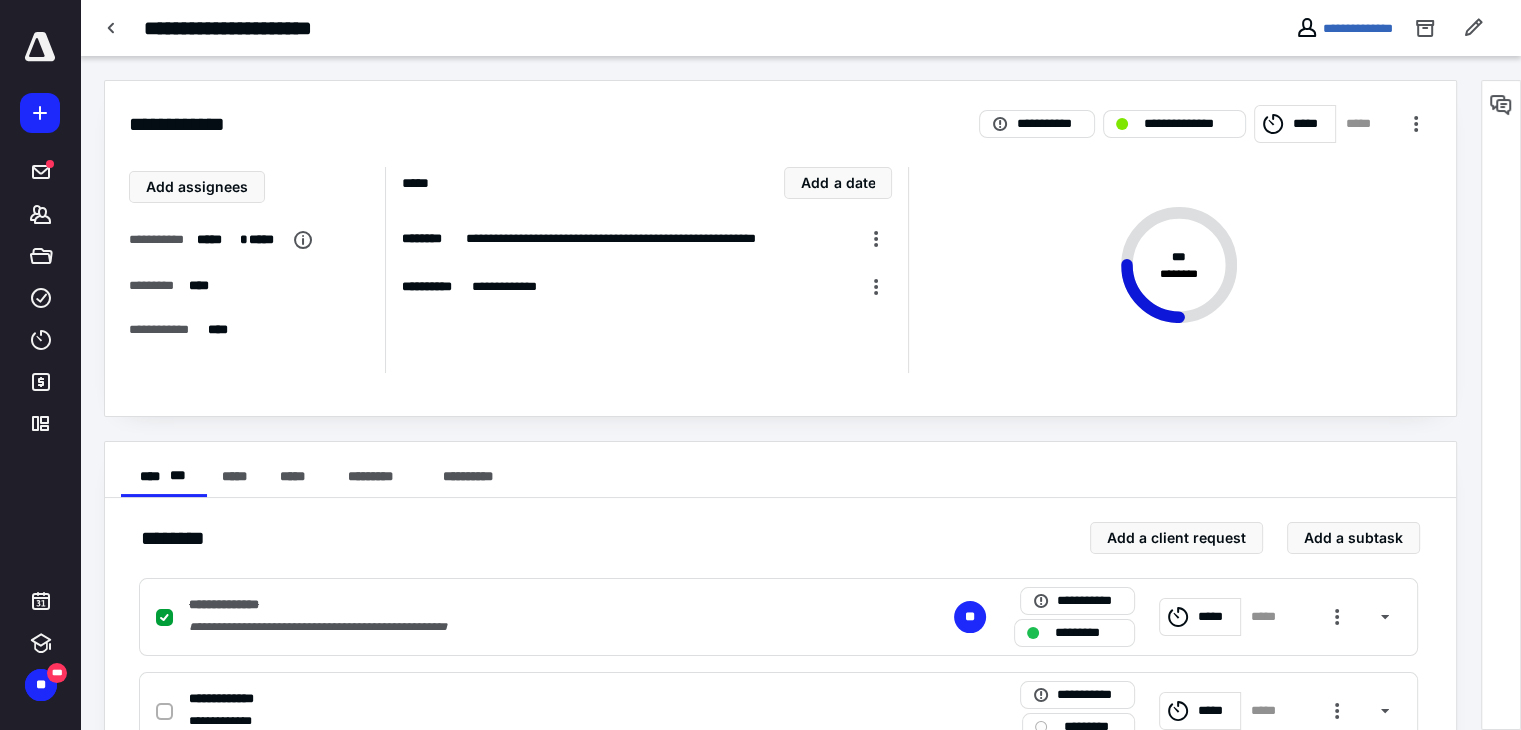 scroll, scrollTop: 256, scrollLeft: 0, axis: vertical 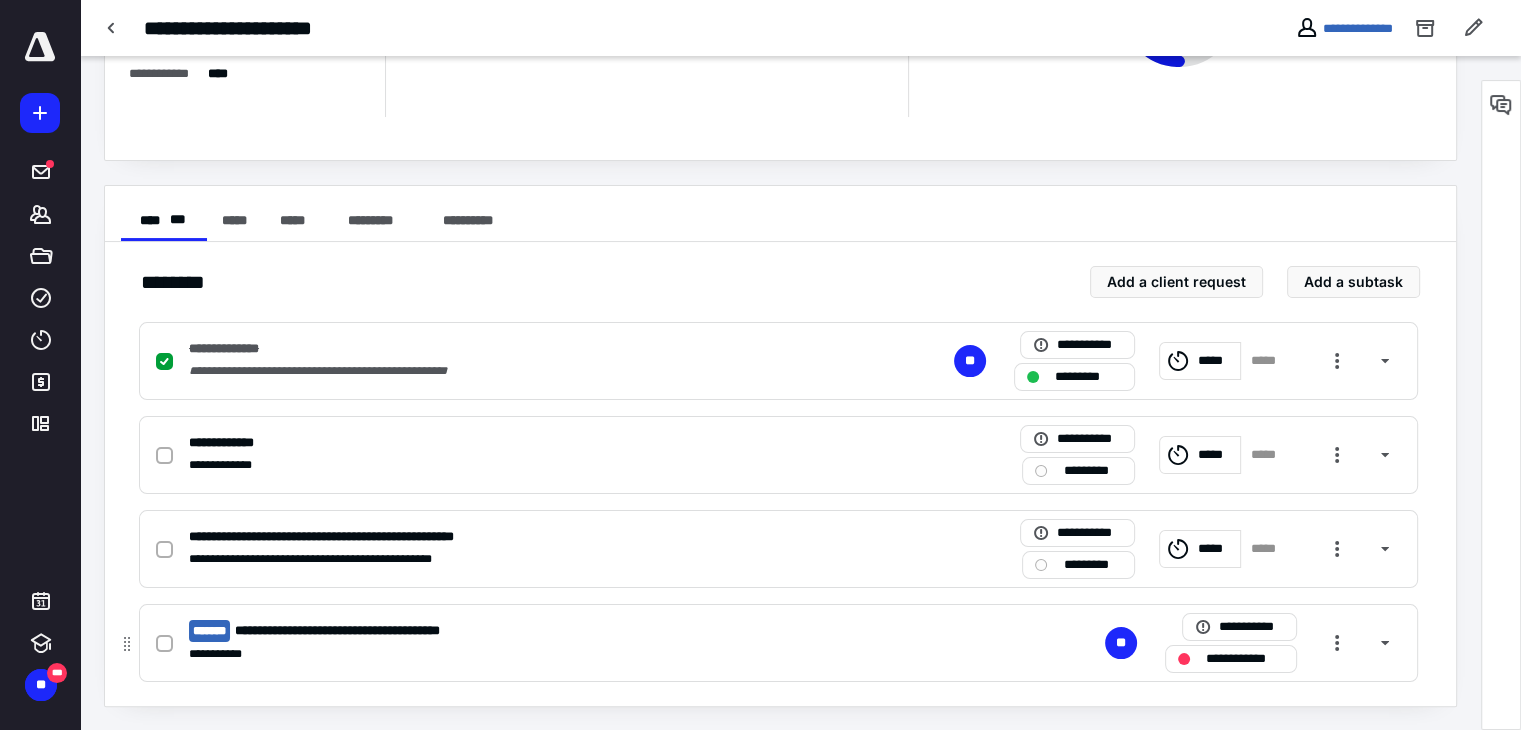click on "**********" at bounding box center [516, 654] 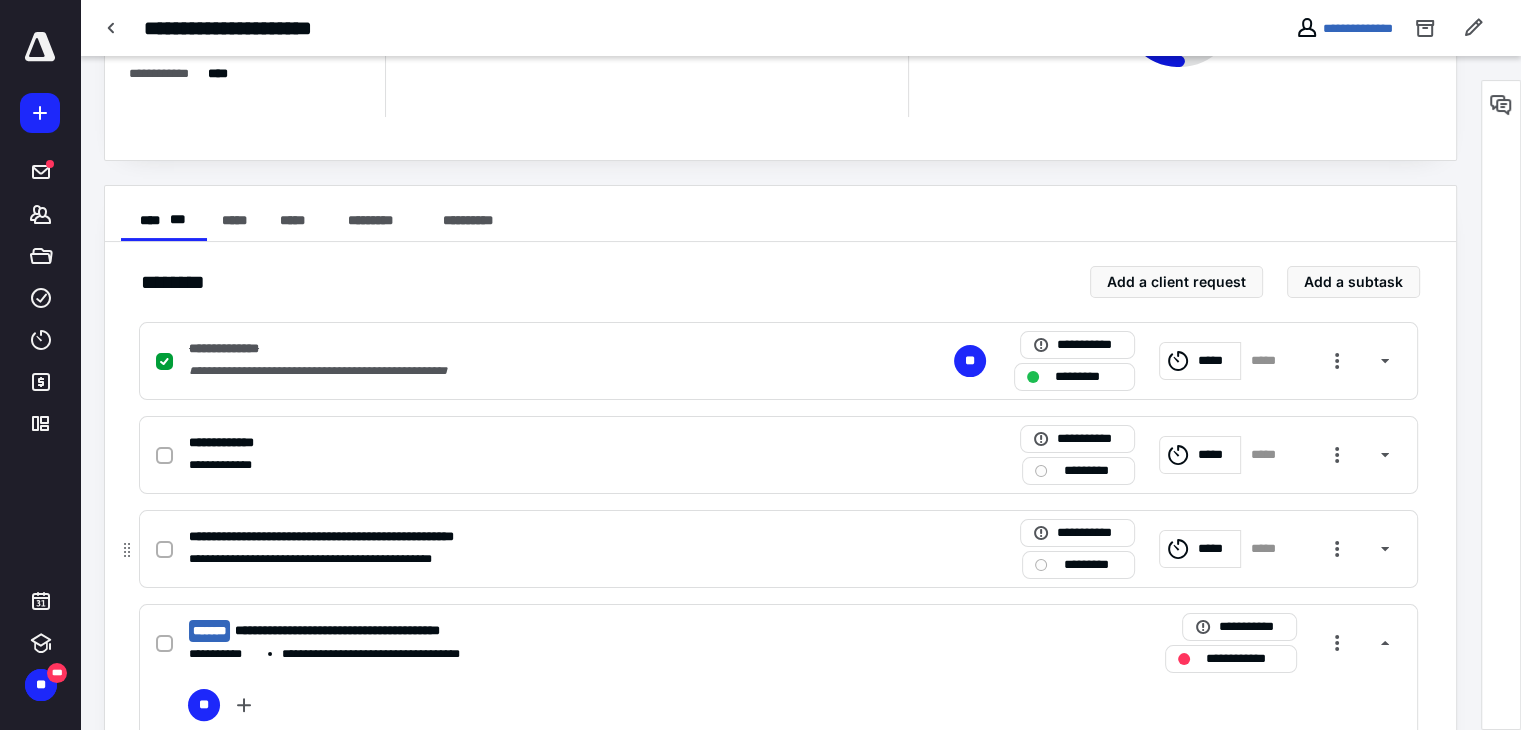 scroll, scrollTop: 72, scrollLeft: 0, axis: vertical 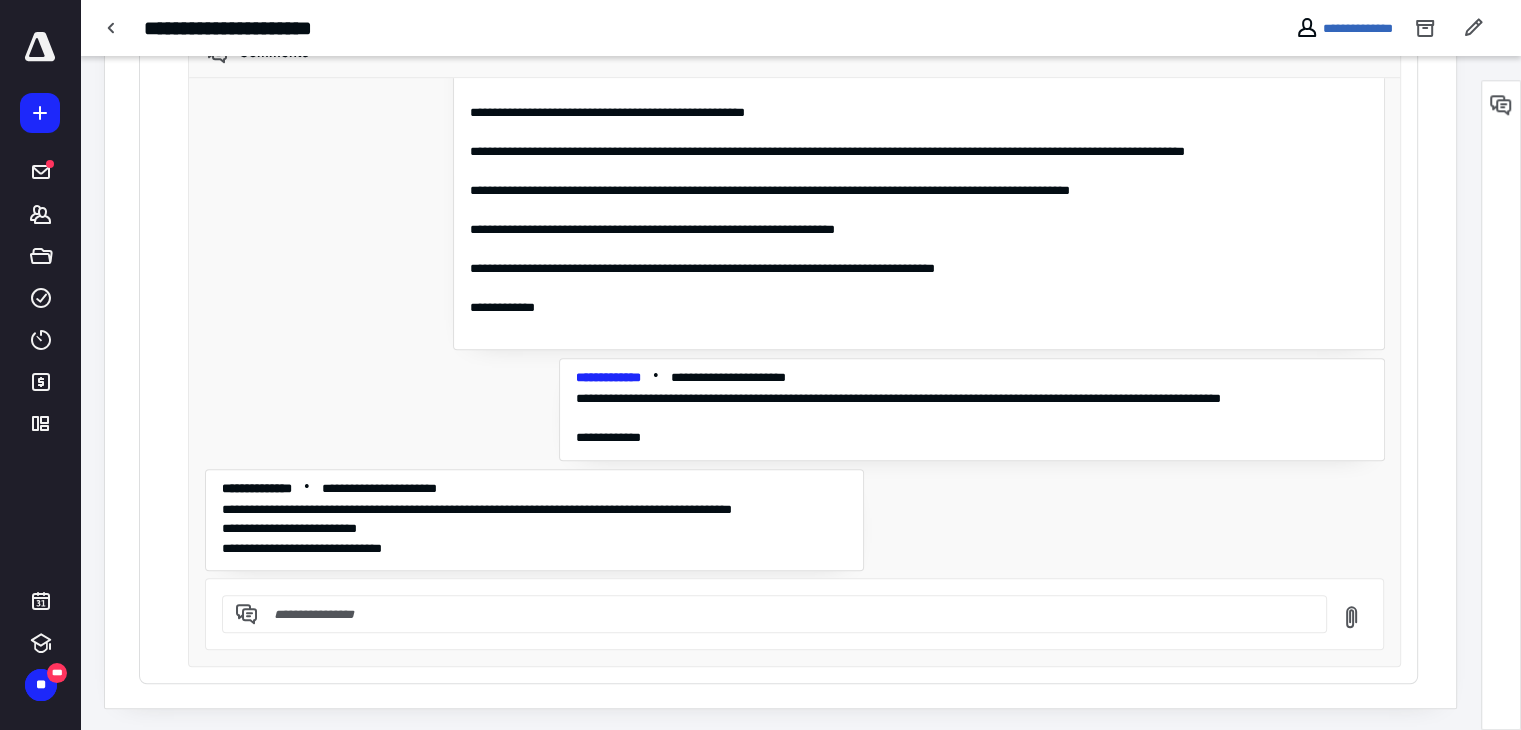 drag, startPoint x: 549, startPoint y: 611, endPoint x: 460, endPoint y: 617, distance: 89.20202 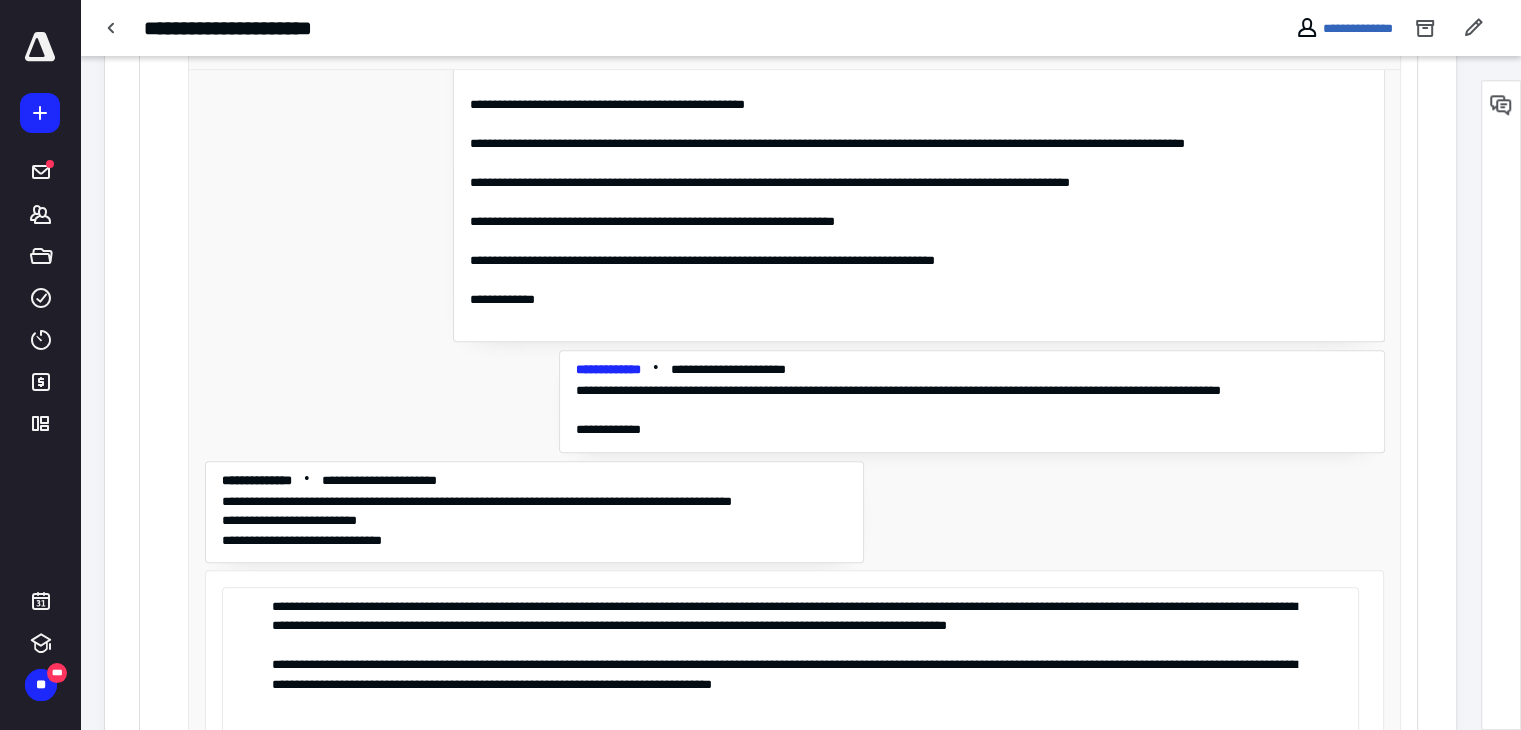 scroll, scrollTop: 1884, scrollLeft: 0, axis: vertical 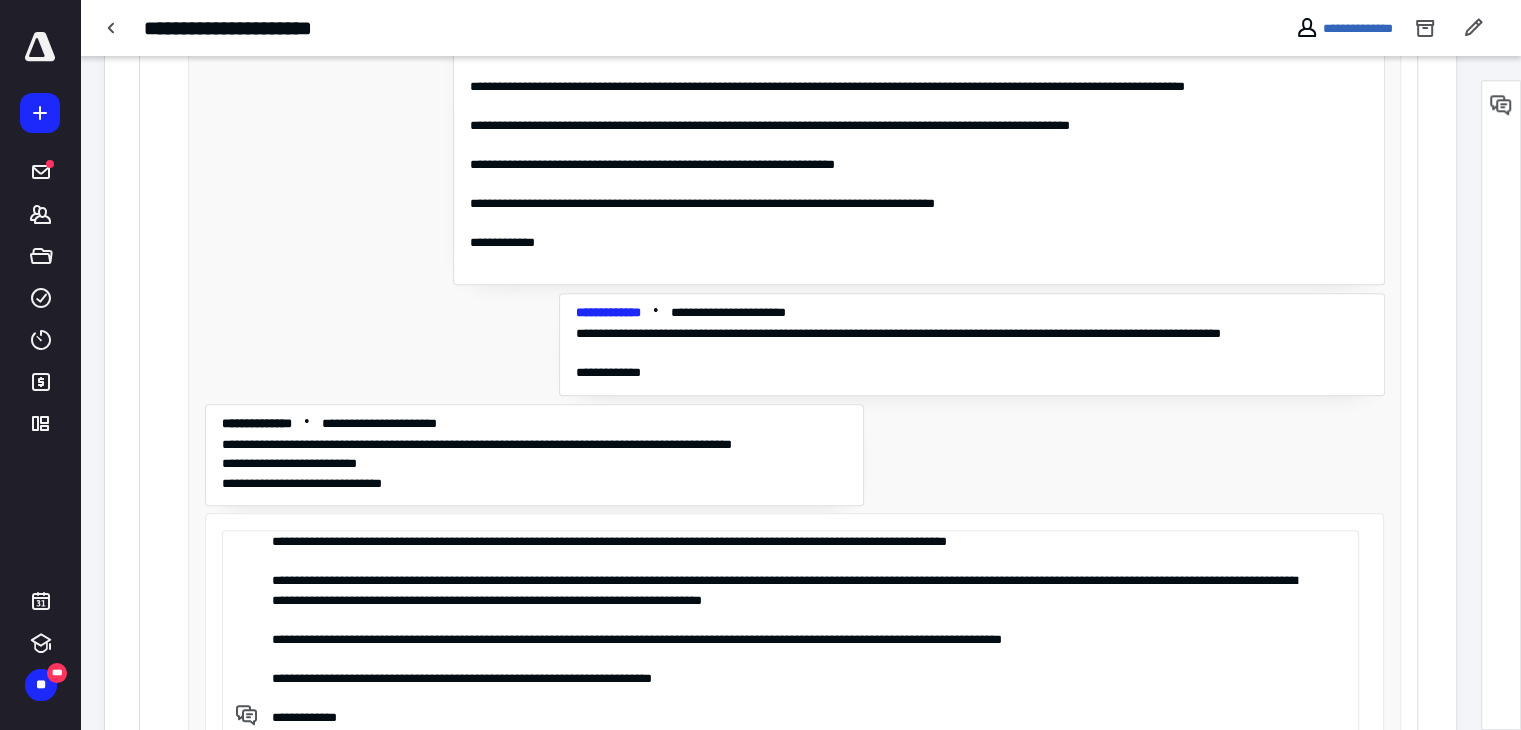 type on "**********" 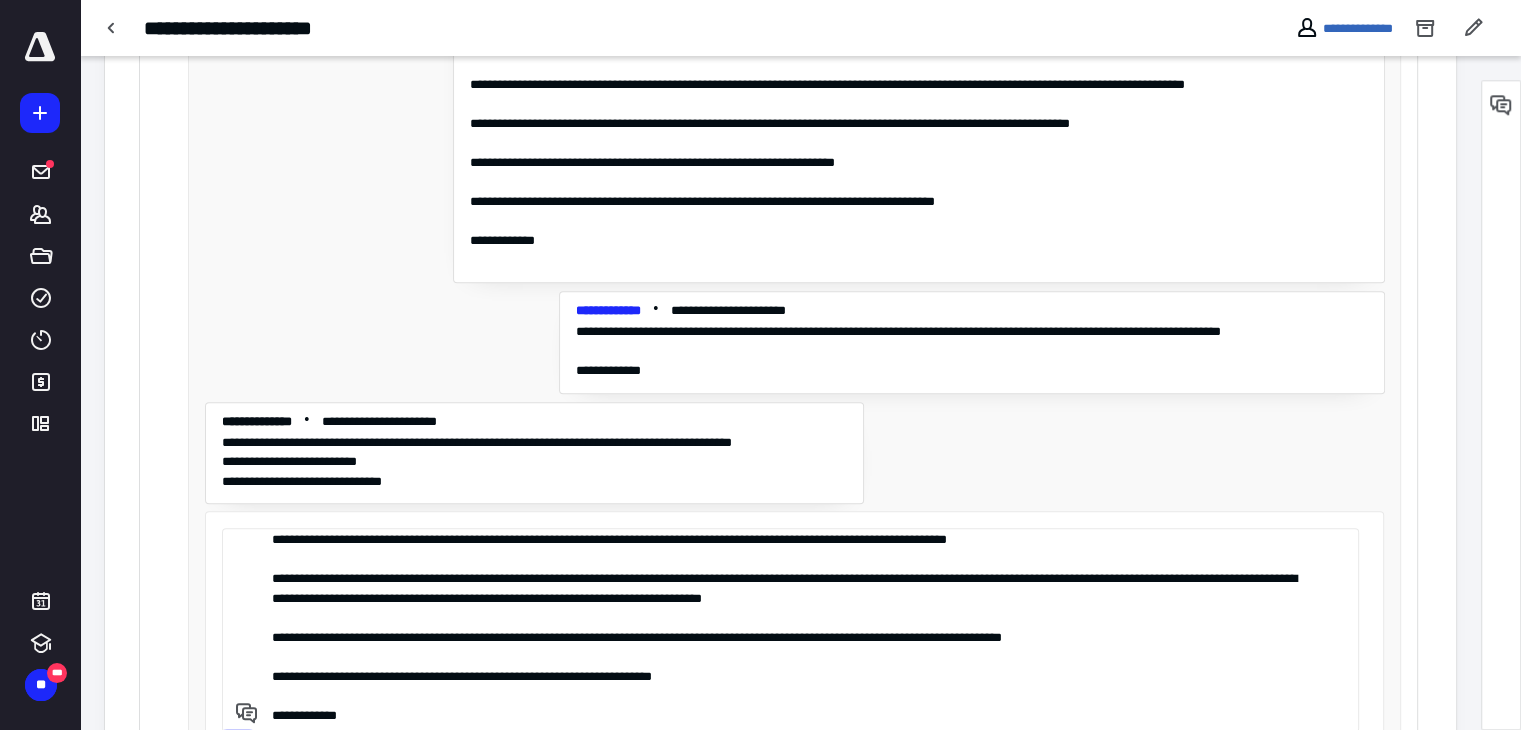 type 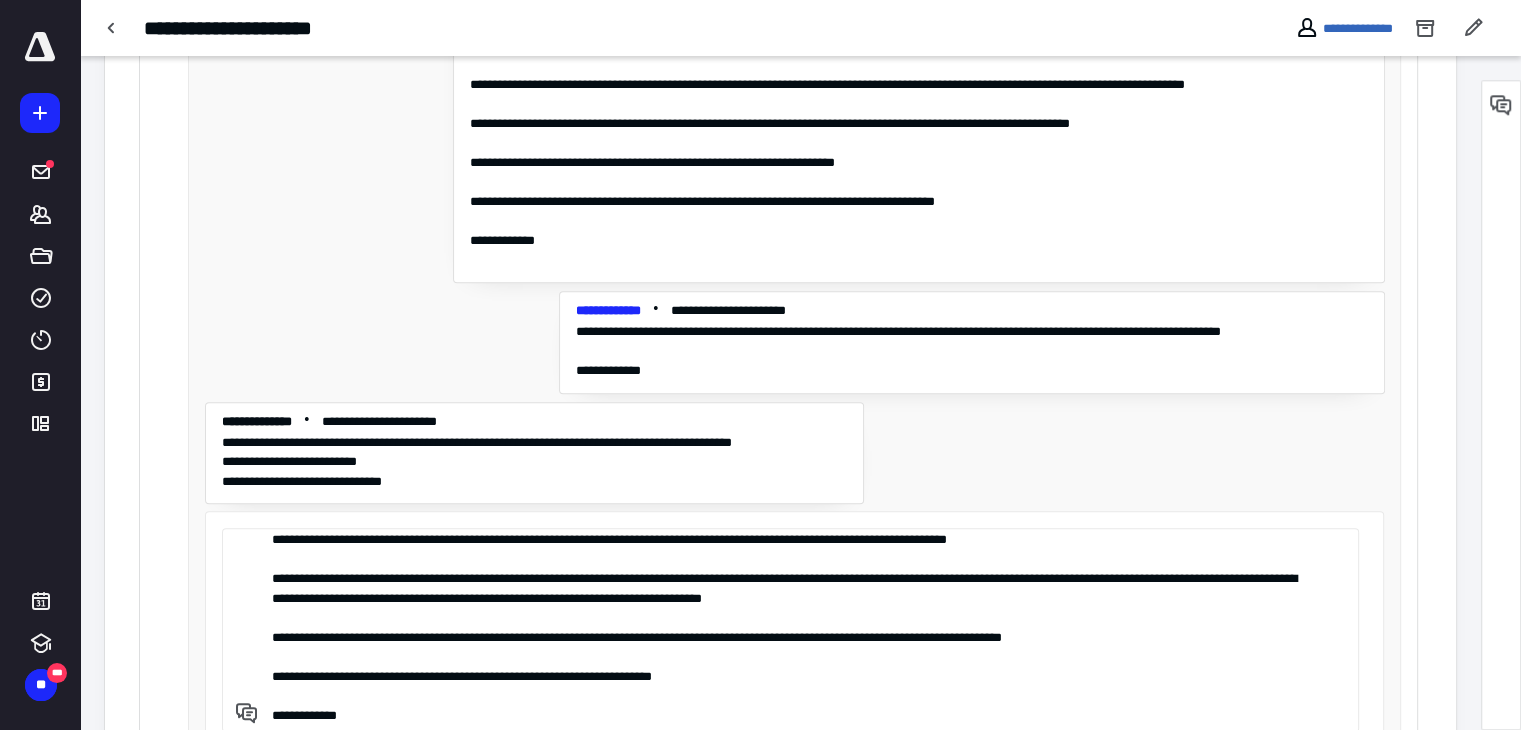 type 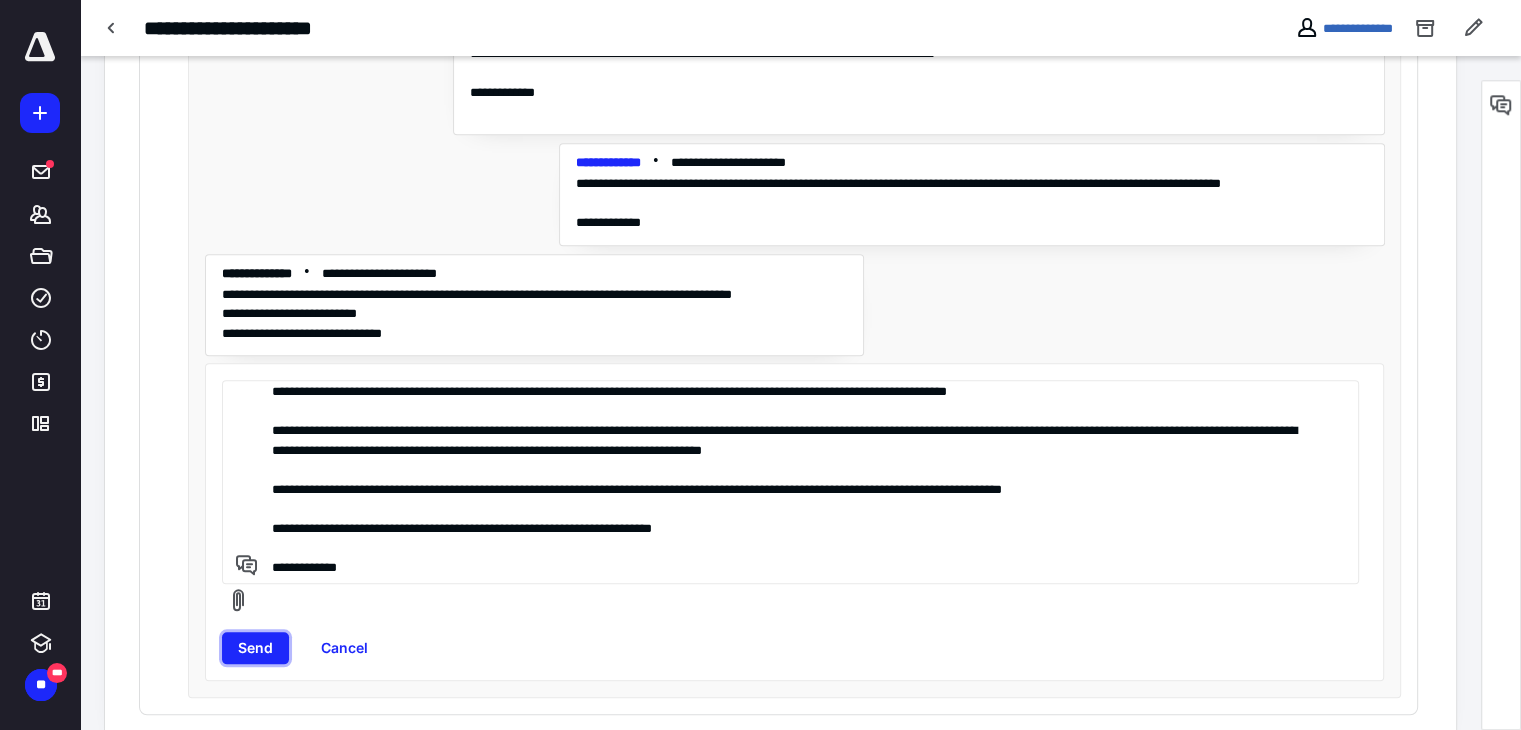 click on "Send" at bounding box center [255, 648] 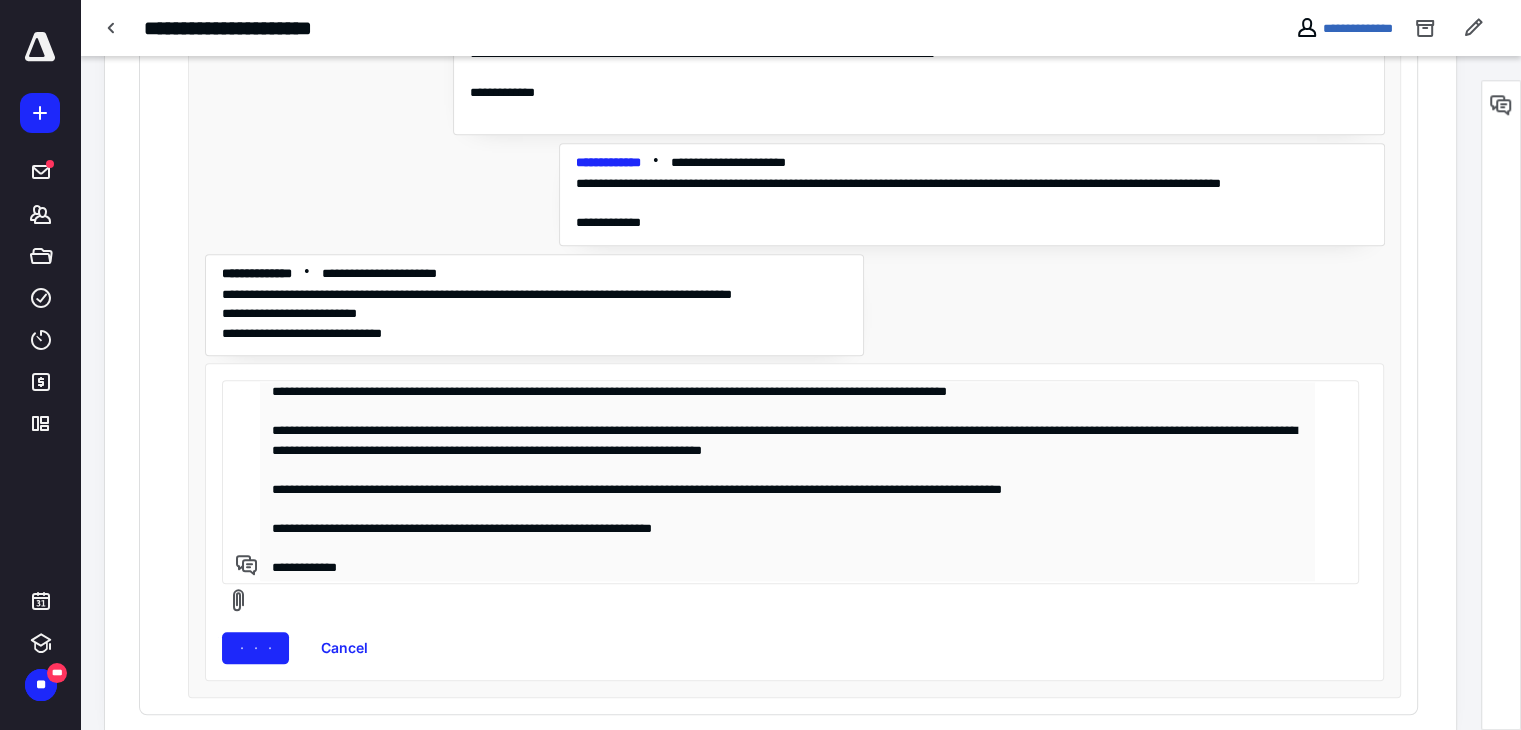 type 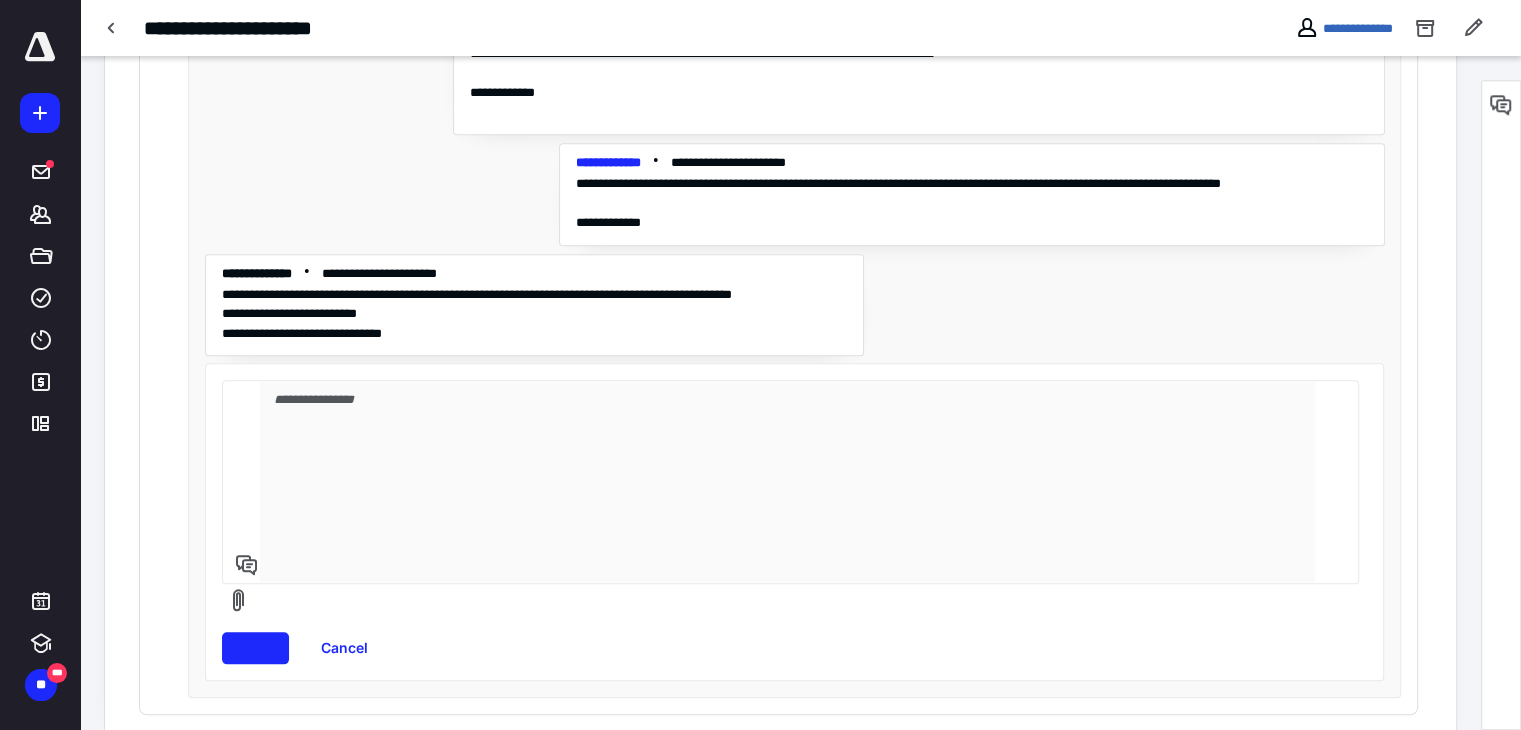 scroll, scrollTop: 377, scrollLeft: 0, axis: vertical 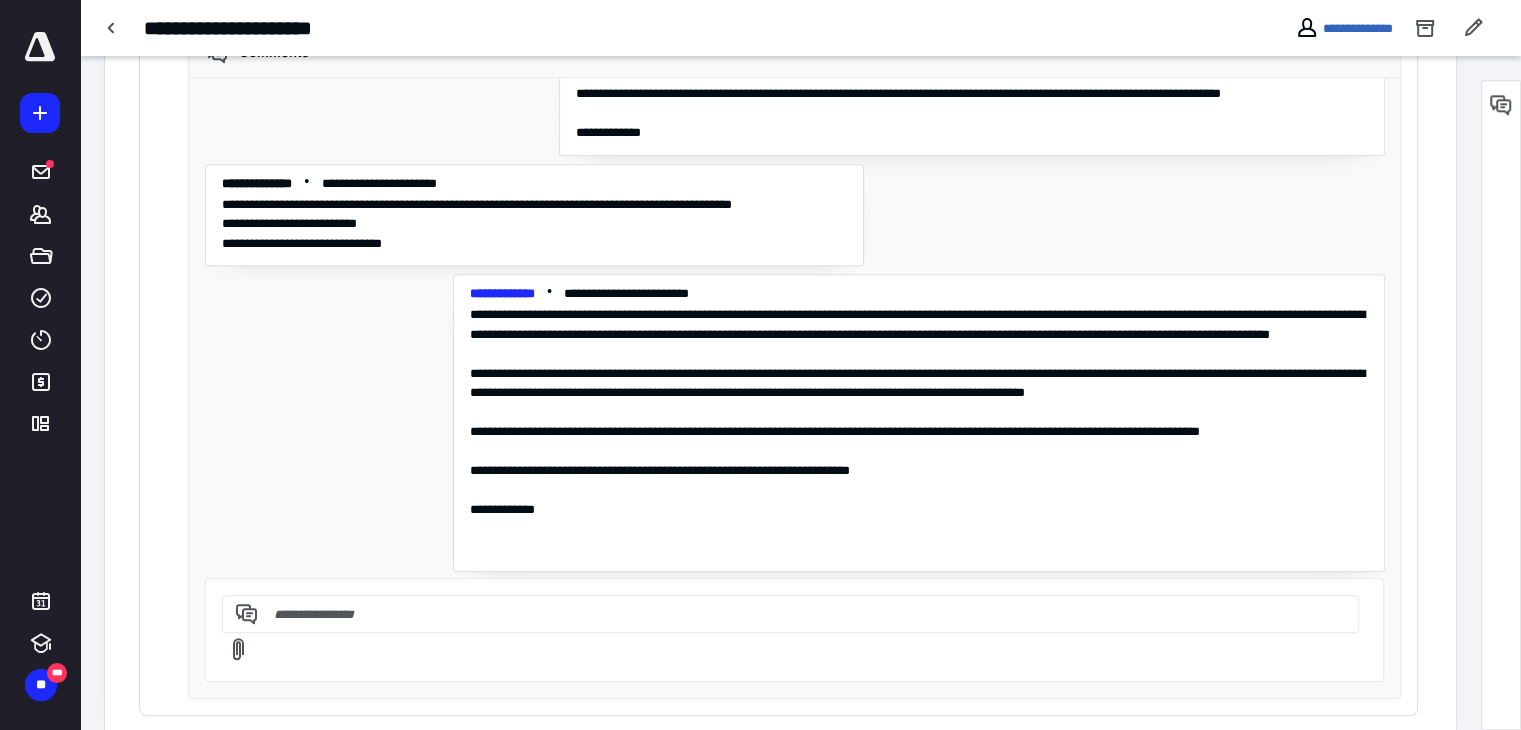 click on "**********" at bounding box center (795, 328) 